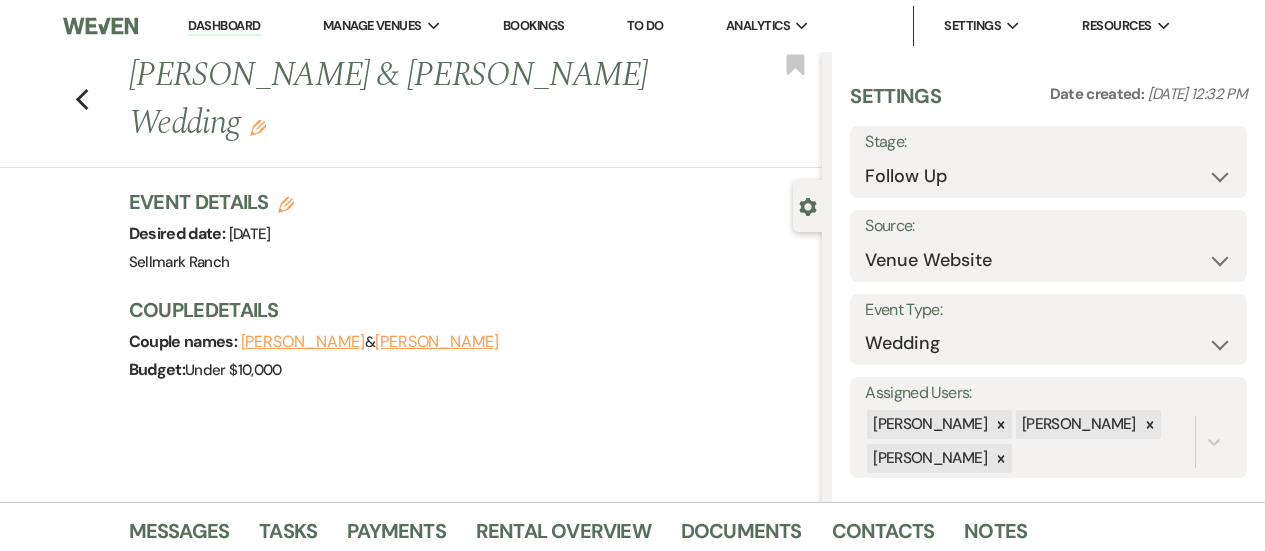 scroll, scrollTop: 0, scrollLeft: 0, axis: both 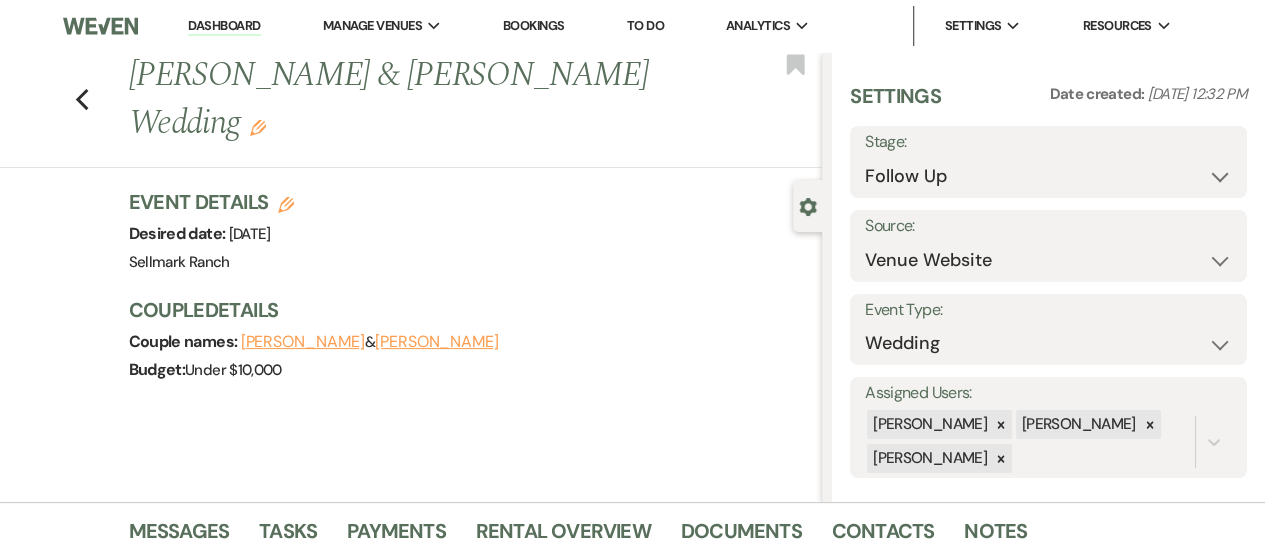 click on "Dashboard" at bounding box center [224, 26] 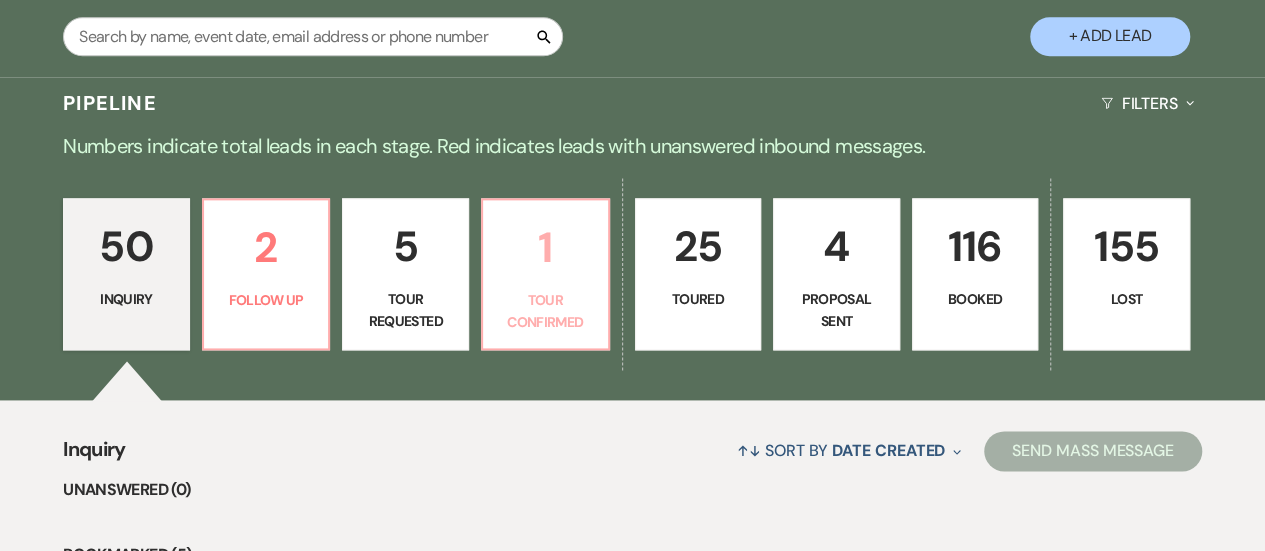 click on "1 Tour Confirmed" at bounding box center [545, 274] 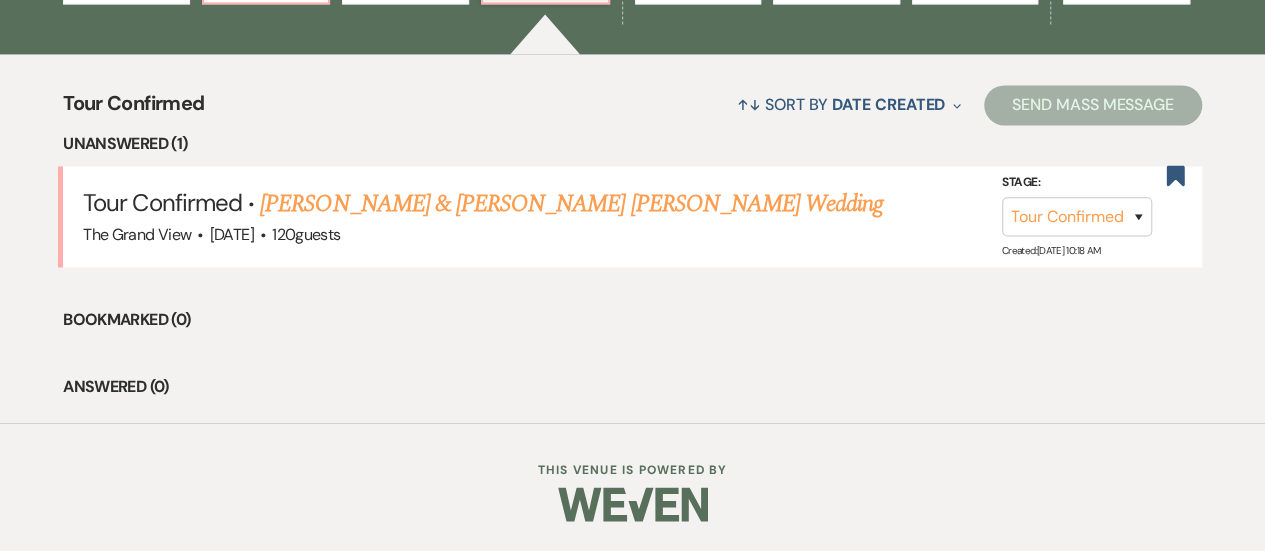 scroll, scrollTop: 1578, scrollLeft: 0, axis: vertical 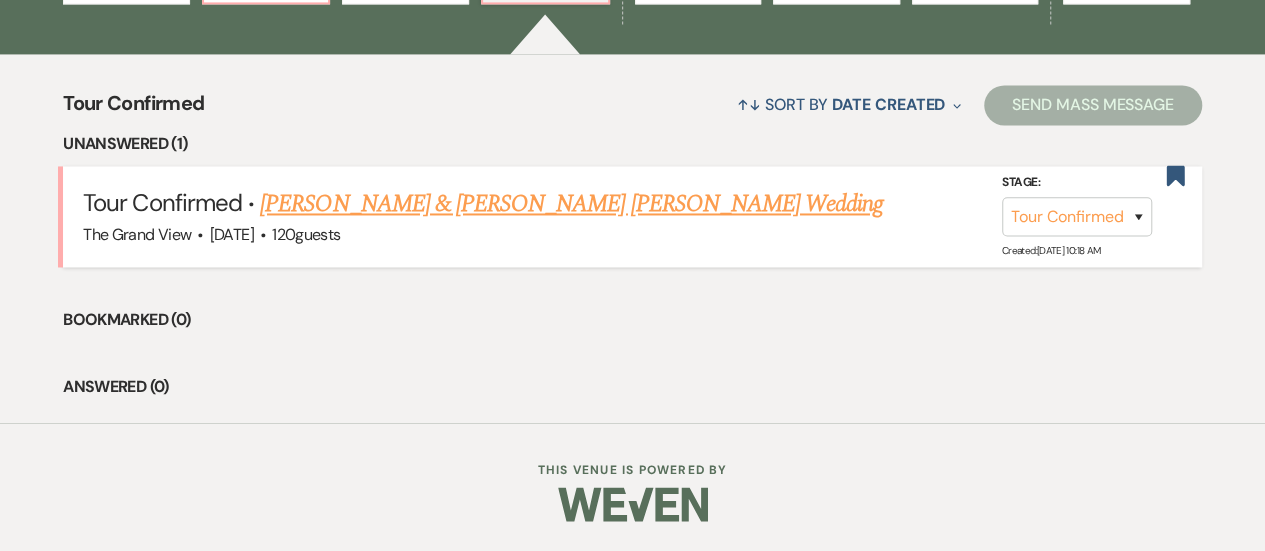 click on "The Grand View · [DATE] · 120  guests" at bounding box center (632, 235) 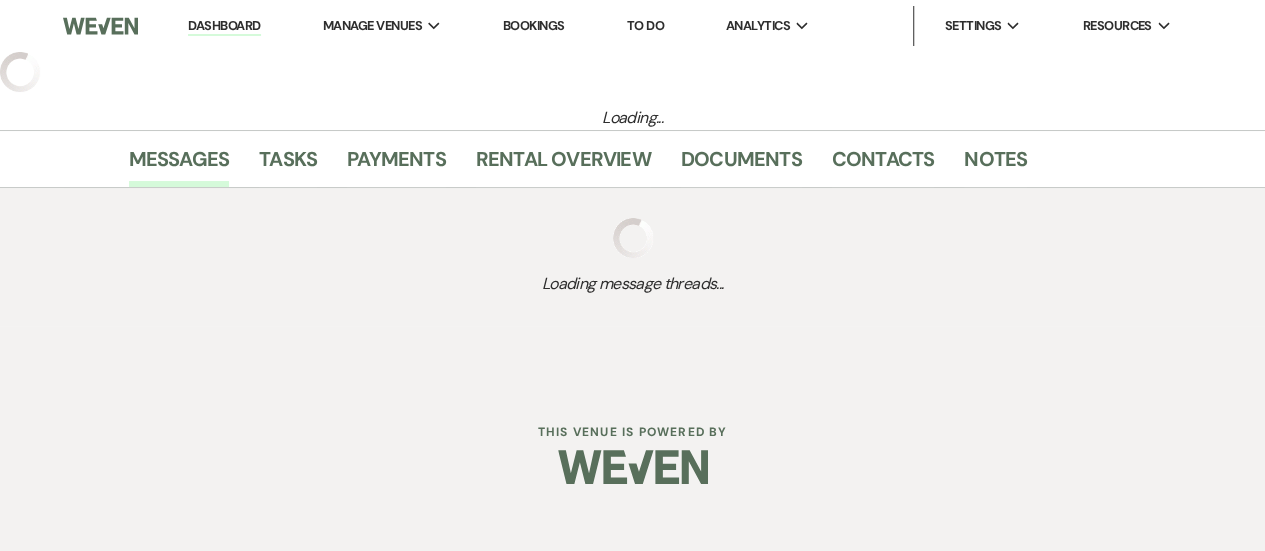 select on "4" 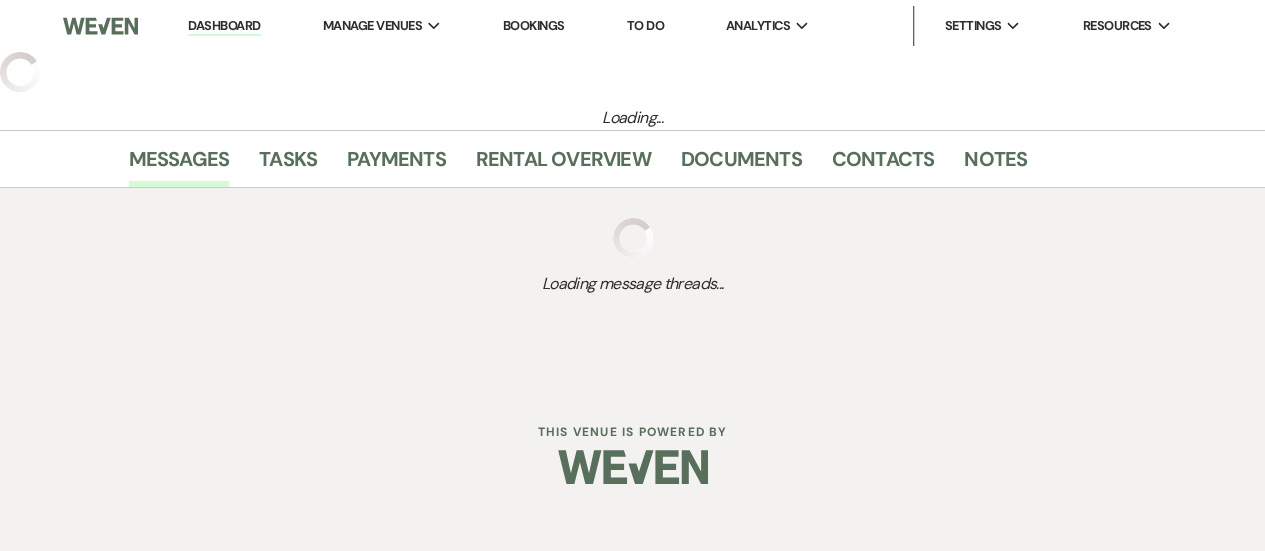 select on "5" 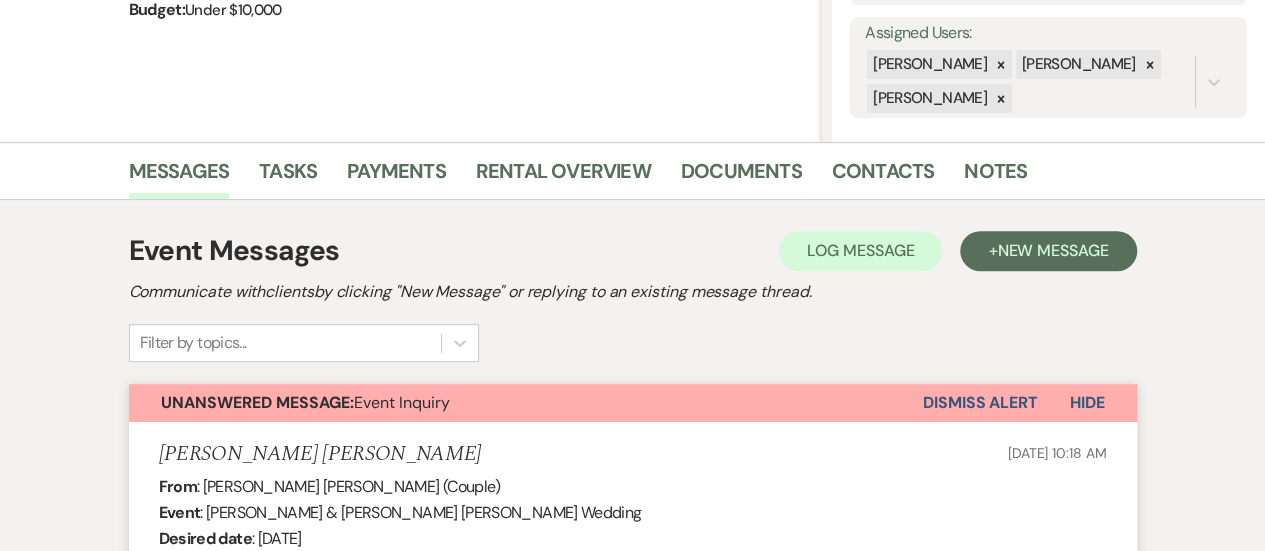 scroll, scrollTop: 132, scrollLeft: 0, axis: vertical 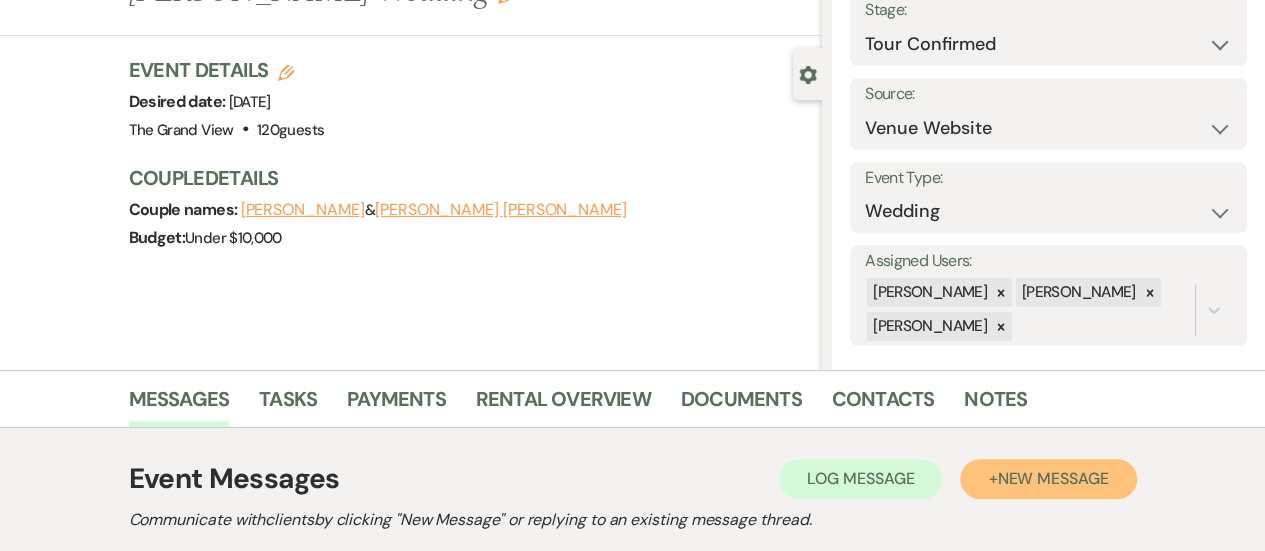 click on "New Message" at bounding box center (1052, 478) 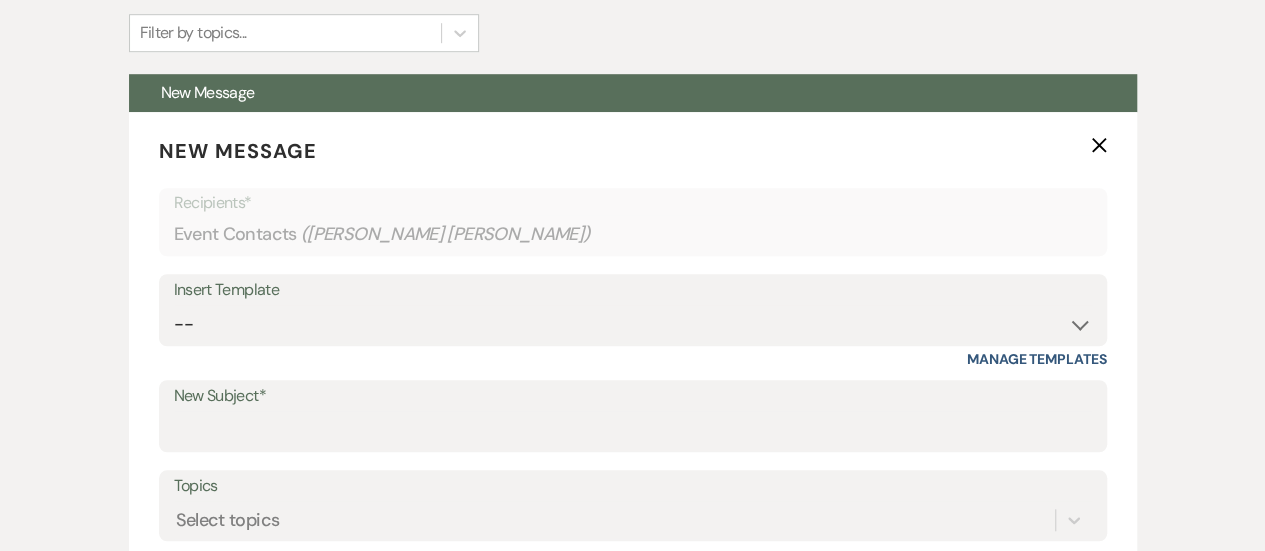 scroll, scrollTop: 668, scrollLeft: 0, axis: vertical 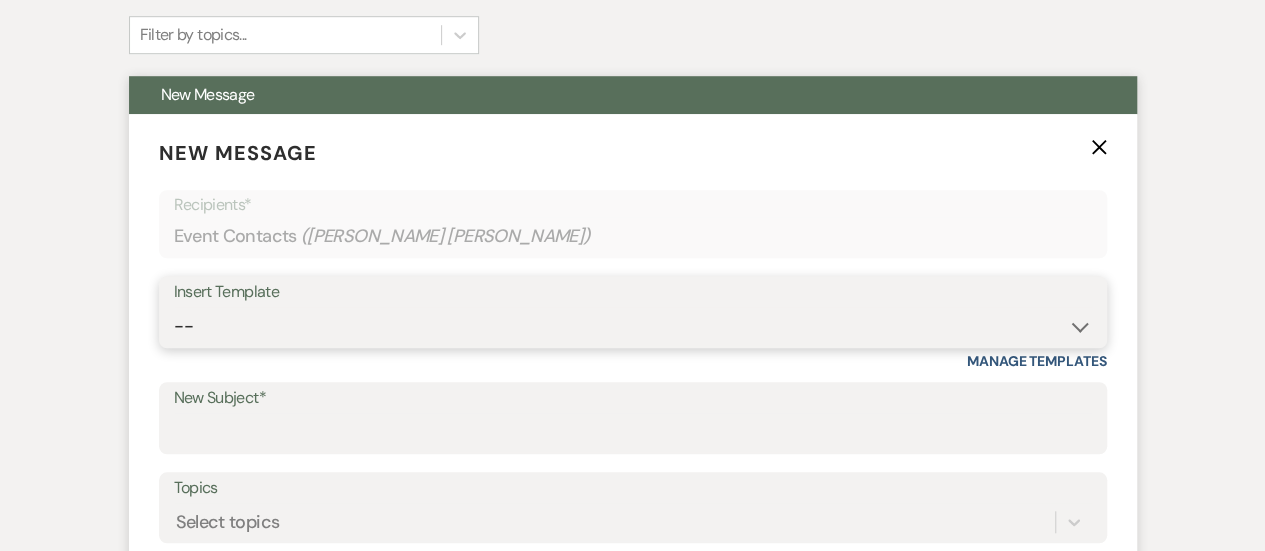 click on "-- Weven Planning Portal Introduction (Booked Events) Initial Inquiry Response Tour Request Response Follow Up Contract (Pre-Booked Leads) GV NEW LEAD Wedding Inquiry Response GV NEW LEAD Social Inquiry Response GV NEW LEAD Corporate Inquiry Response GV - FIRST CONTACT GV - 1st Follow Up GV- 2nd Follow Up GV- 3rd Follow Up(WEDDING) GV- 3rd Follow Up(NON-WEDDING) GV- 4th Follow Up GV- 5th Follow Up GV- 6th Follow Up WELCOME TO WEVEN (WEDDING - Booked Events) GV - Post Booking Email Copy of WELCOME TO WEVEN (NON WEDDING- Booked Events) GV - Post Tour Email GV - Tour Follow up 1 GV - Tour Follow up 2 GV - Tour Follow up 3 GV - Tour Follow up 4 One Month Out Details Email! Post Booking Contact 1 - GV 30 Days before! - GV 30 Days Post Booking Contact - has portal access - GV 60 Days Before Event- GV GV- FINAL FOLLOW UP 60 Days Post Booking Contact - GV 1/2 YEAR AWAY - GV 30 Days Post Booking Contact - no portal access - GV 90 days post booking contact - GV GV - Post Evening Tours Email" at bounding box center (633, 326) 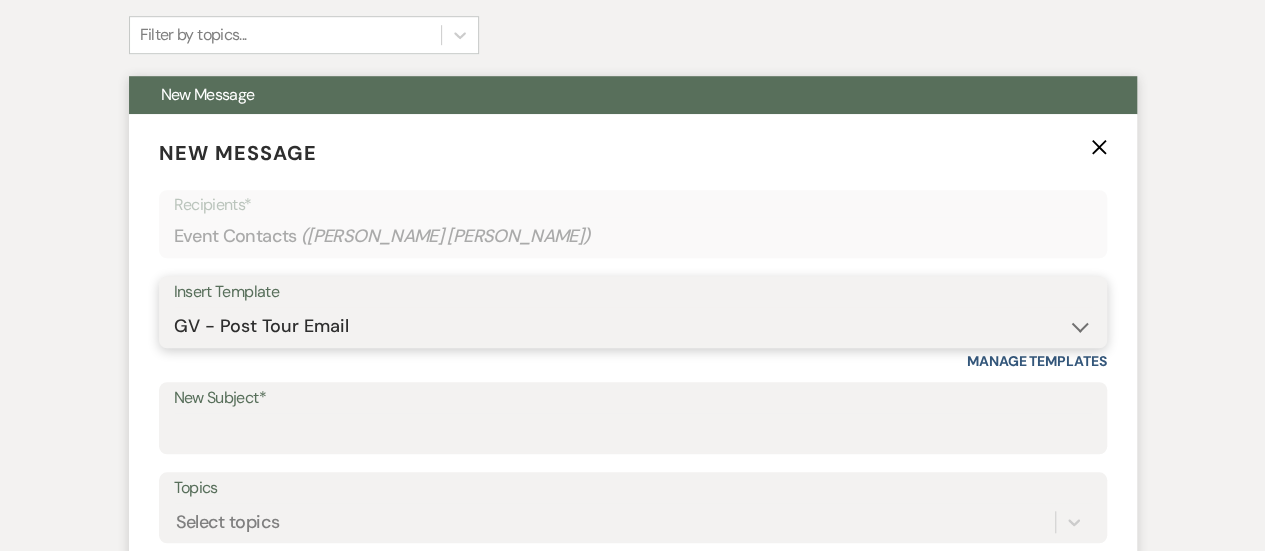click on "-- Weven Planning Portal Introduction (Booked Events) Initial Inquiry Response Tour Request Response Follow Up Contract (Pre-Booked Leads) GV NEW LEAD Wedding Inquiry Response GV NEW LEAD Social Inquiry Response GV NEW LEAD Corporate Inquiry Response GV - FIRST CONTACT GV - 1st Follow Up GV- 2nd Follow Up GV- 3rd Follow Up(WEDDING) GV- 3rd Follow Up(NON-WEDDING) GV- 4th Follow Up GV- 5th Follow Up GV- 6th Follow Up WELCOME TO WEVEN (WEDDING - Booked Events) GV - Post Booking Email Copy of WELCOME TO WEVEN (NON WEDDING- Booked Events) GV - Post Tour Email GV - Tour Follow up 1 GV - Tour Follow up 2 GV - Tour Follow up 3 GV - Tour Follow up 4 One Month Out Details Email! Post Booking Contact 1 - GV 30 Days before! - GV 30 Days Post Booking Contact - has portal access - GV 60 Days Before Event- GV GV- FINAL FOLLOW UP 60 Days Post Booking Contact - GV 1/2 YEAR AWAY - GV 30 Days Post Booking Contact - no portal access - GV 90 days post booking contact - GV GV - Post Evening Tours Email" at bounding box center (633, 326) 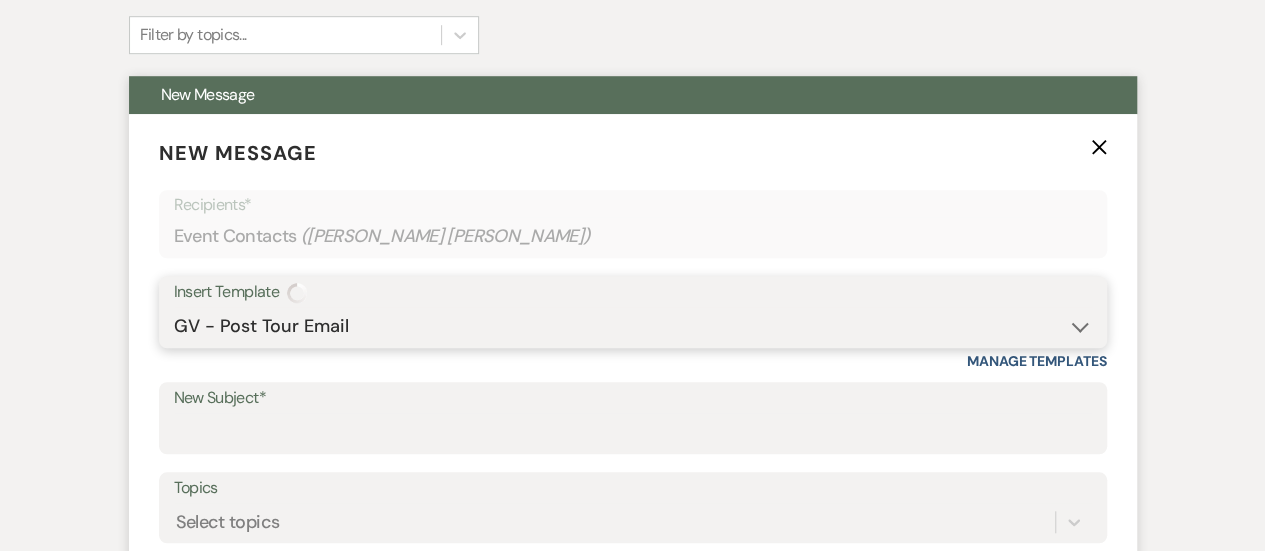 type on "THANK YOU!!" 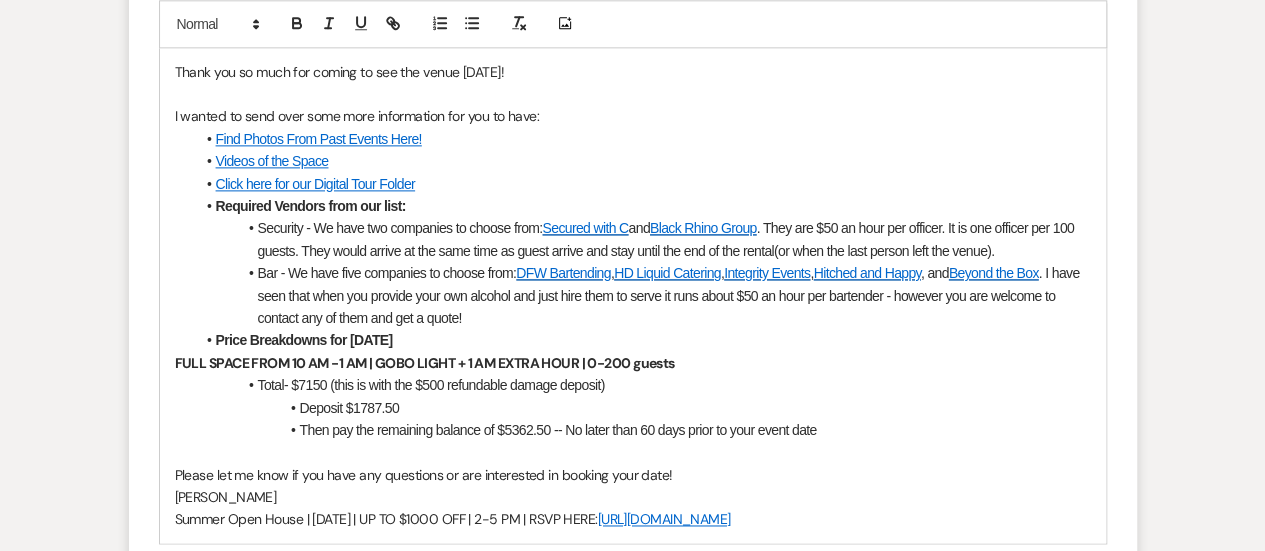 scroll, scrollTop: 1279, scrollLeft: 0, axis: vertical 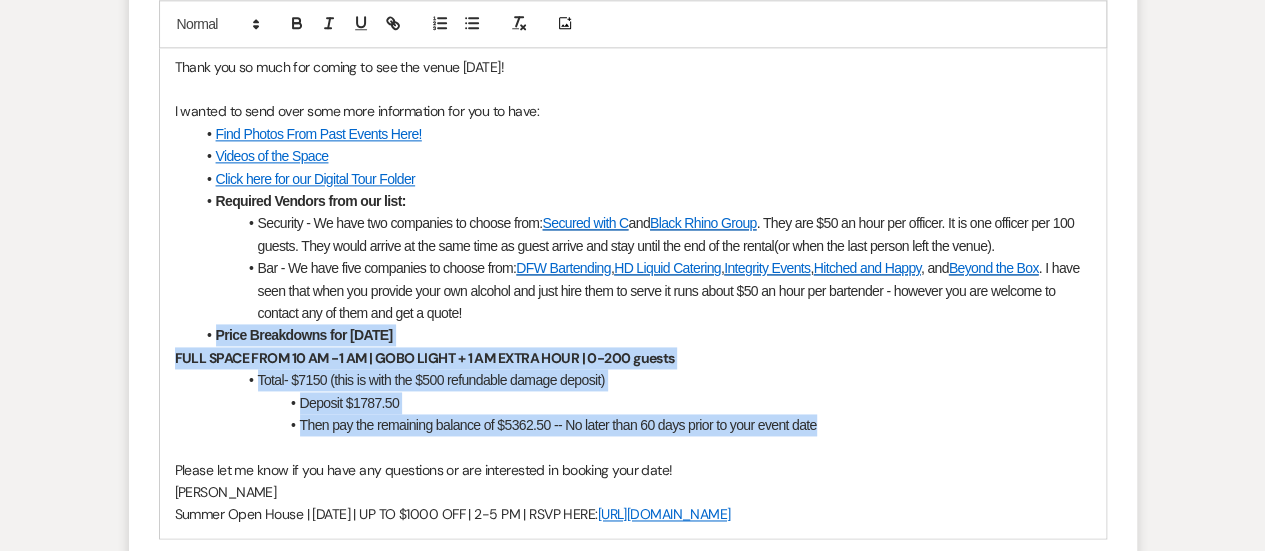 drag, startPoint x: 826, startPoint y: 424, endPoint x: 212, endPoint y: 335, distance: 620.4168 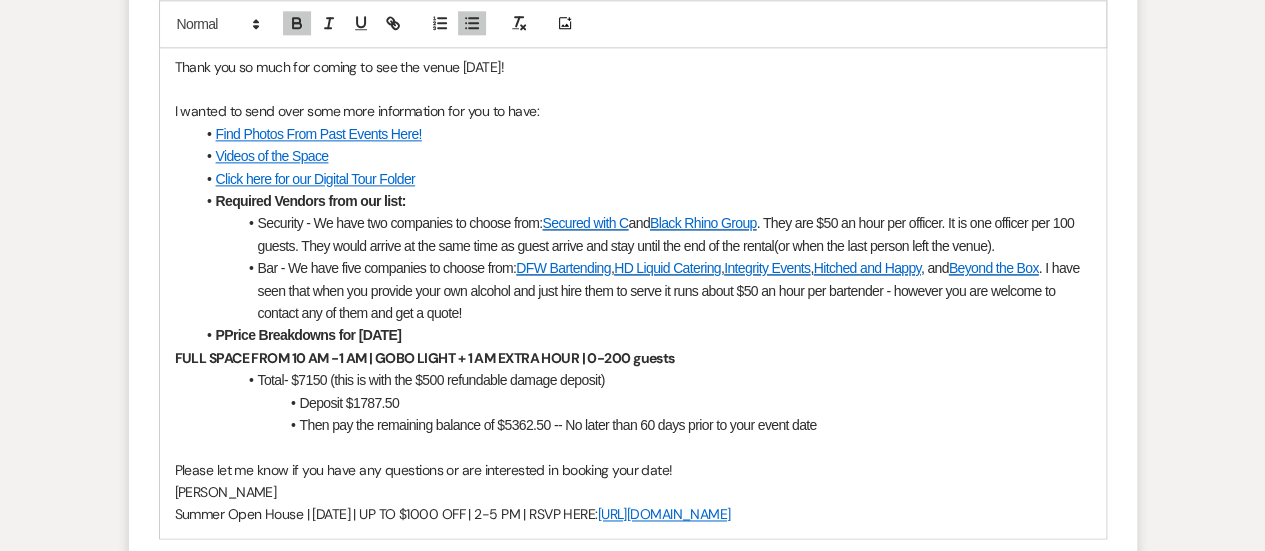 type 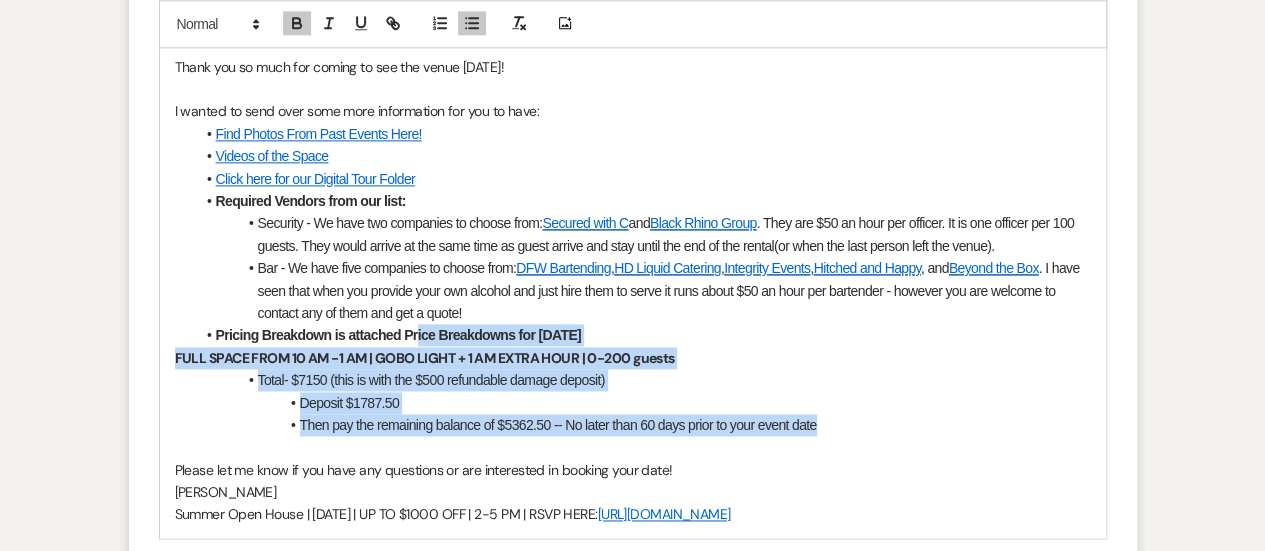 drag, startPoint x: 847, startPoint y: 427, endPoint x: 416, endPoint y: 334, distance: 440.9195 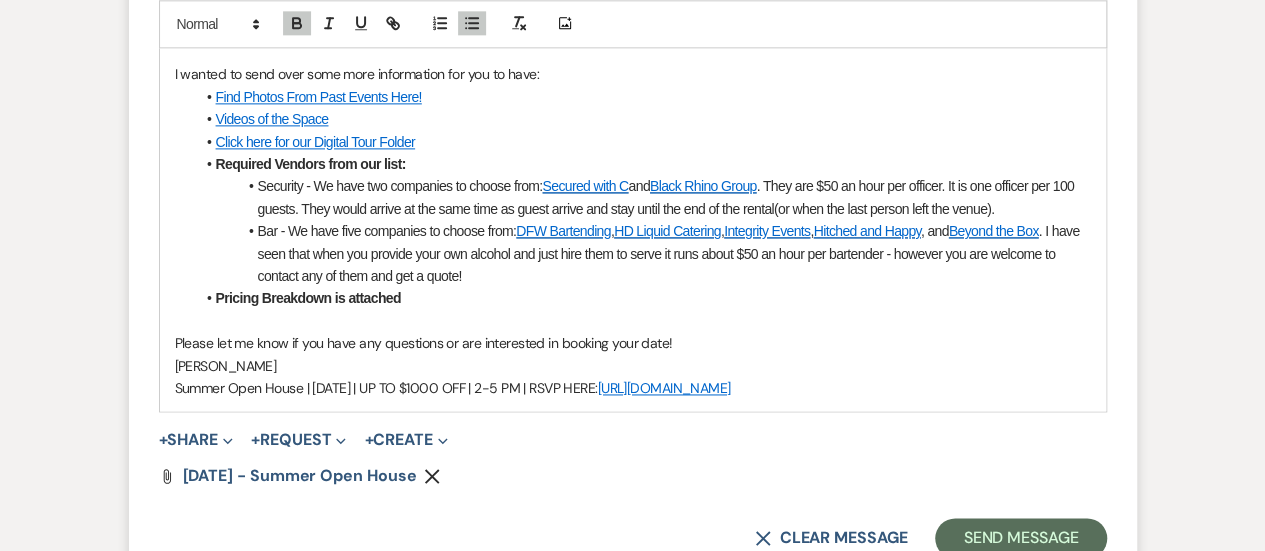scroll, scrollTop: 1319, scrollLeft: 0, axis: vertical 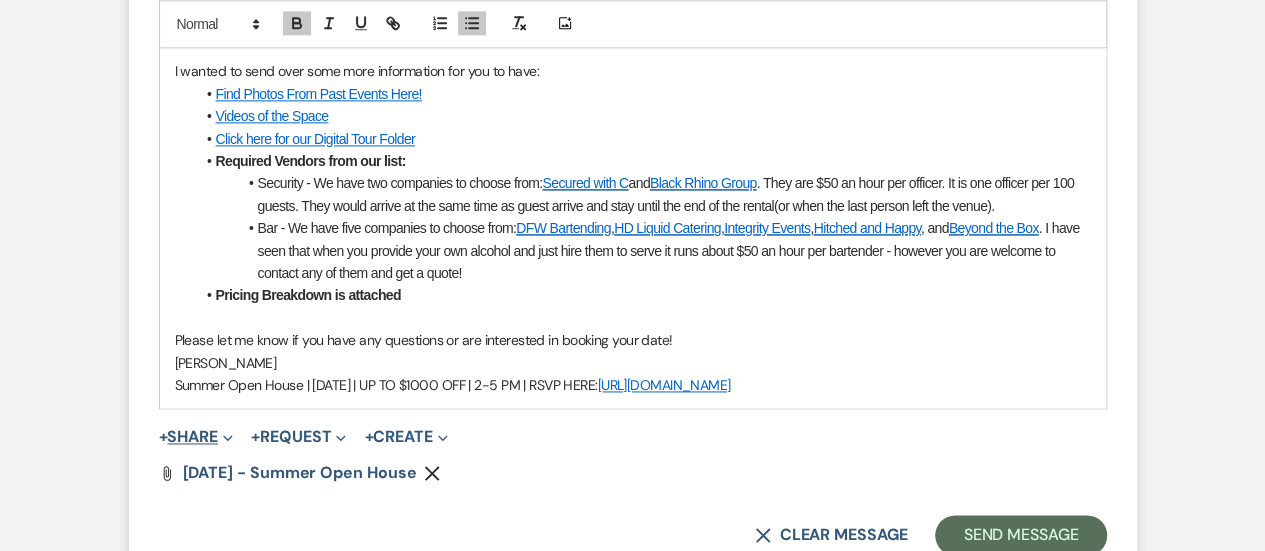 click on "+  Share Expand" at bounding box center [196, 437] 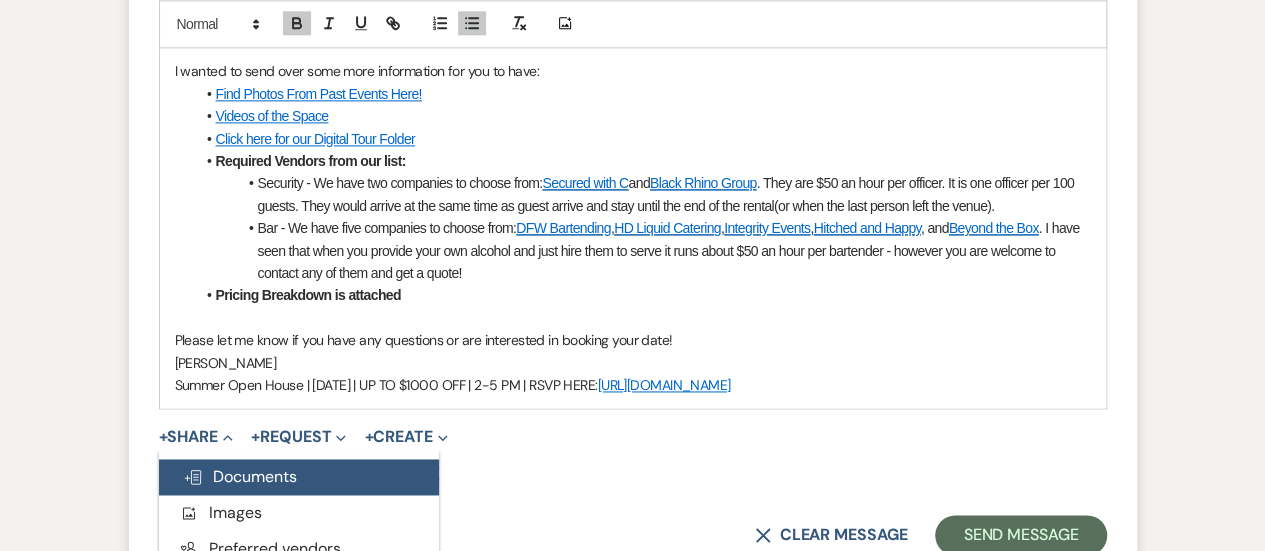 click on "Doc Upload Documents" at bounding box center [240, 476] 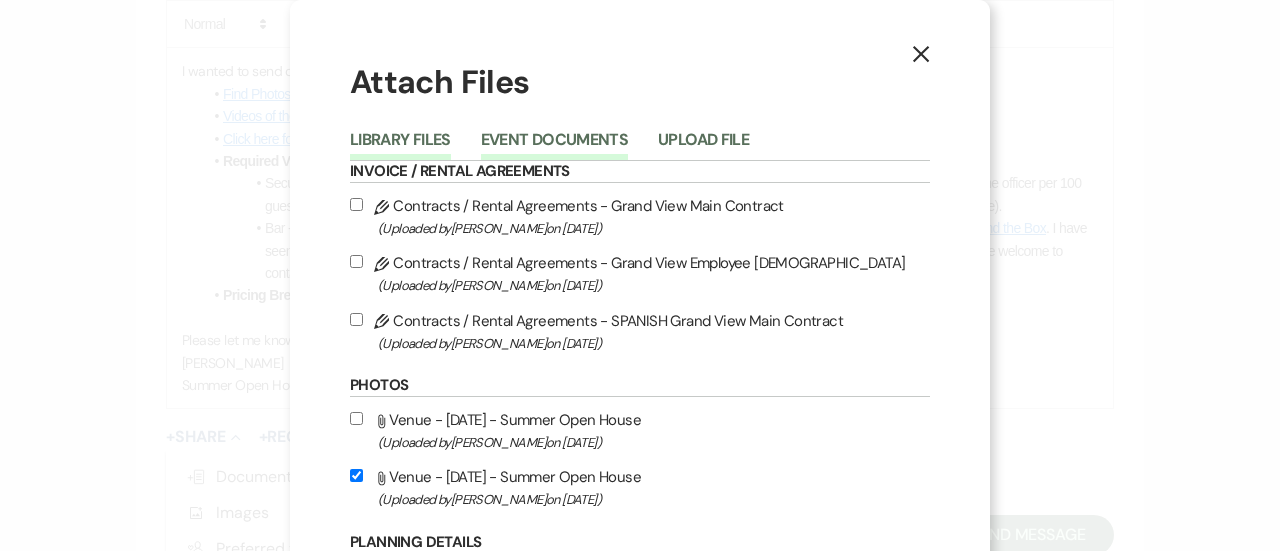 click on "Event Documents" at bounding box center (554, 146) 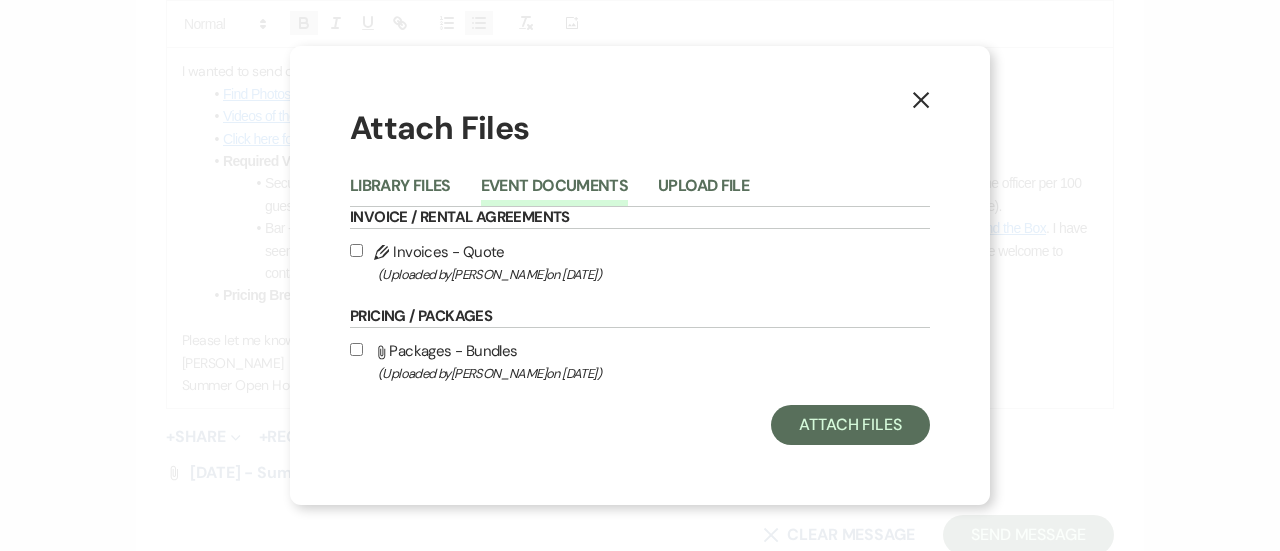 click on "Pencil Invoices - Quote  (Uploaded by  [PERSON_NAME]  on   [DATE] )" at bounding box center (640, 262) 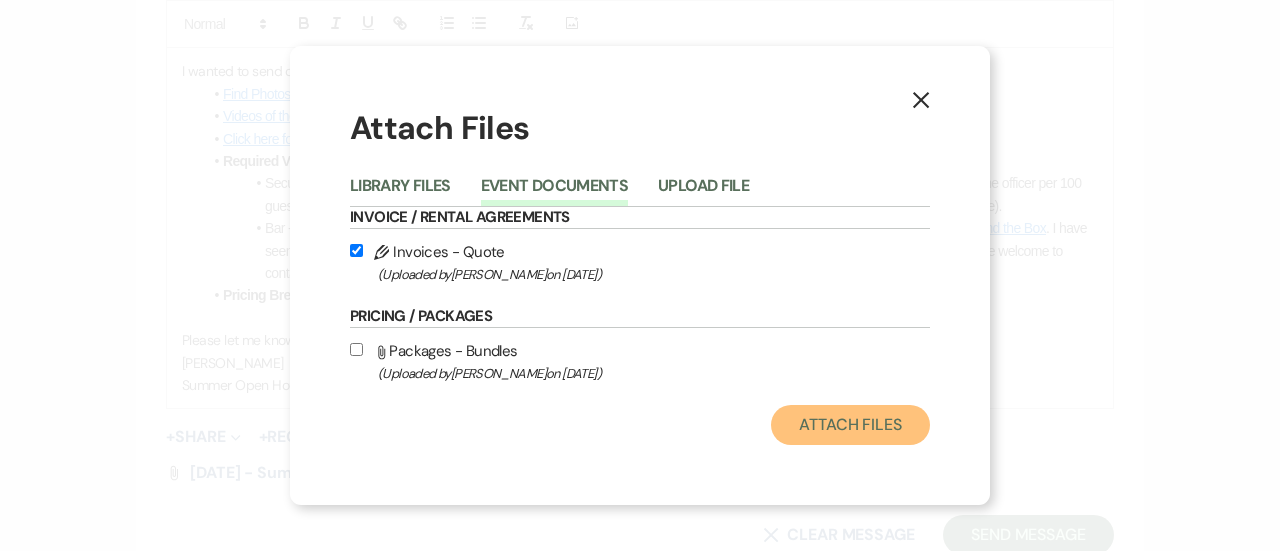 click on "Attach Files" at bounding box center (850, 425) 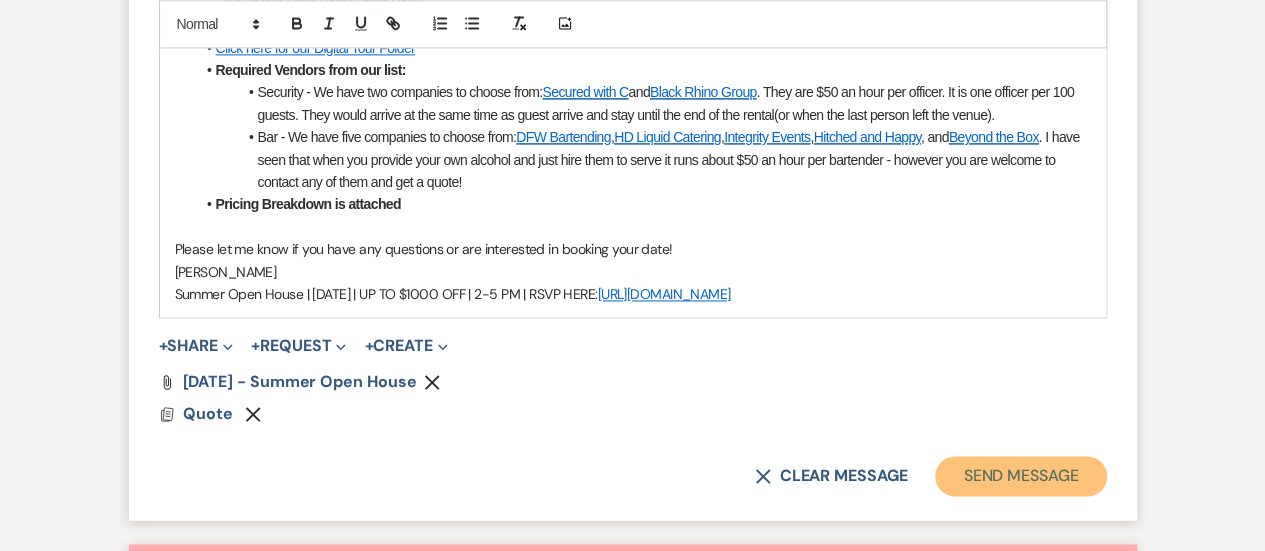 click on "Send Message" at bounding box center (1020, 476) 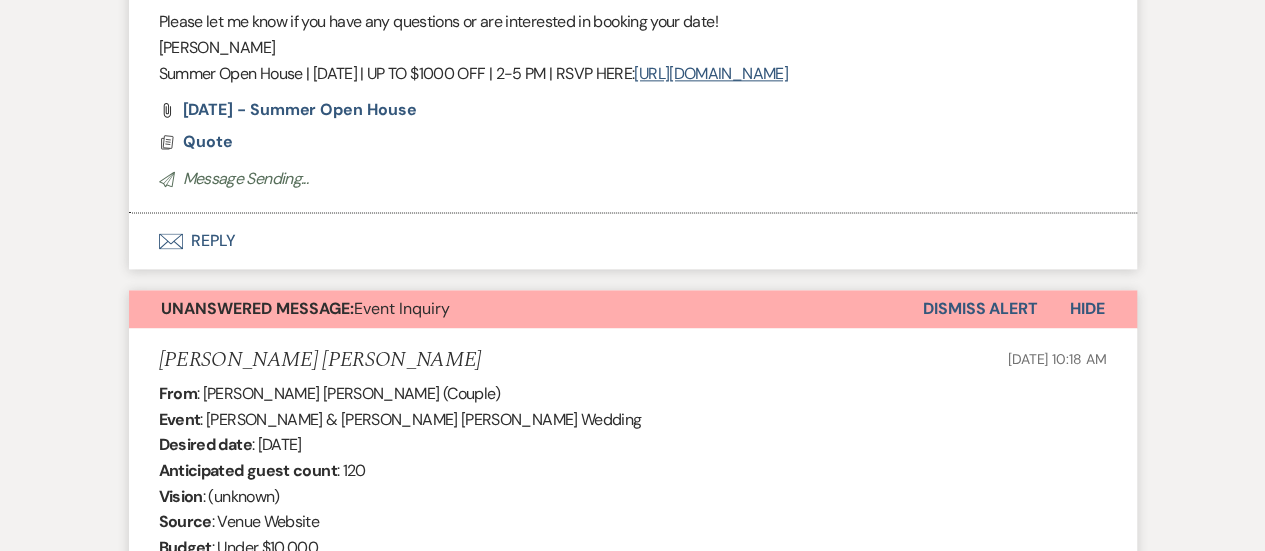 scroll, scrollTop: 1266, scrollLeft: 0, axis: vertical 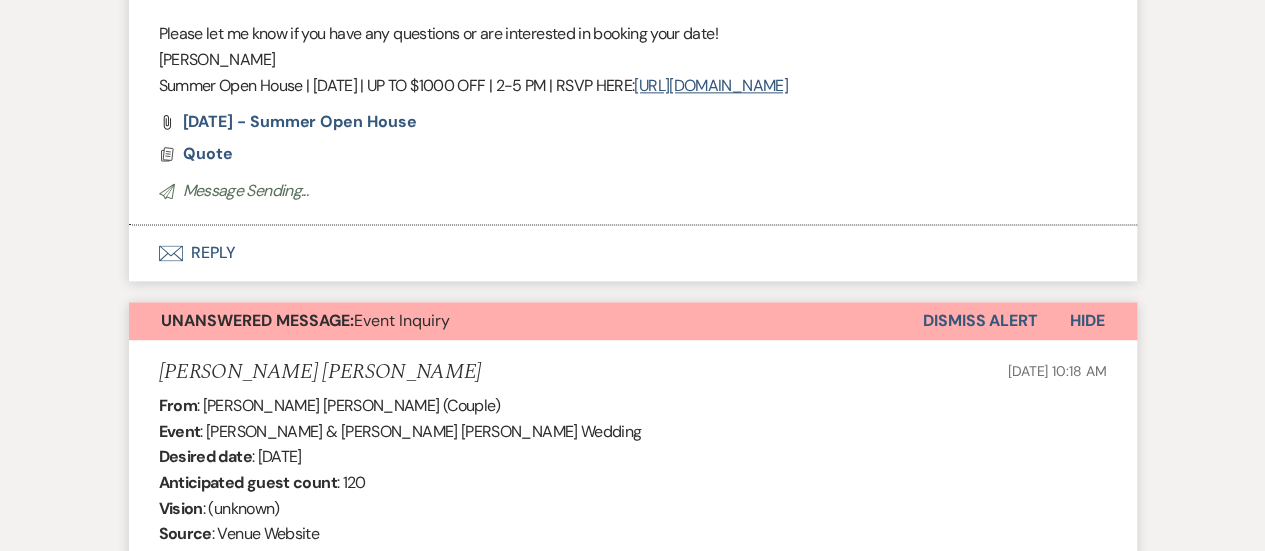 click on "Dismiss Alert" at bounding box center [980, 321] 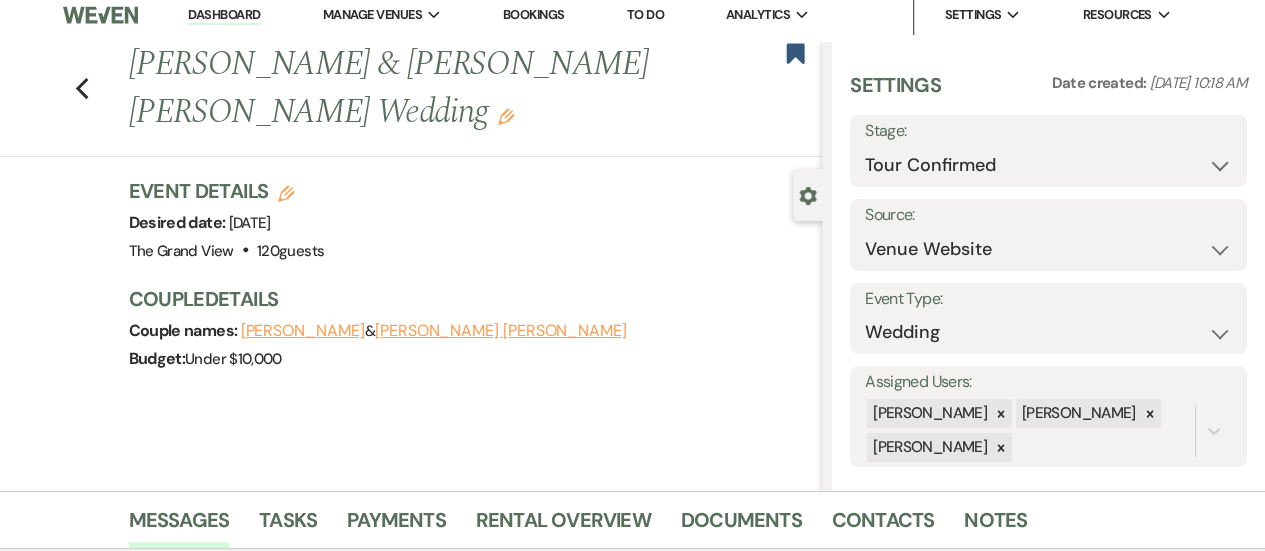 scroll, scrollTop: 0, scrollLeft: 0, axis: both 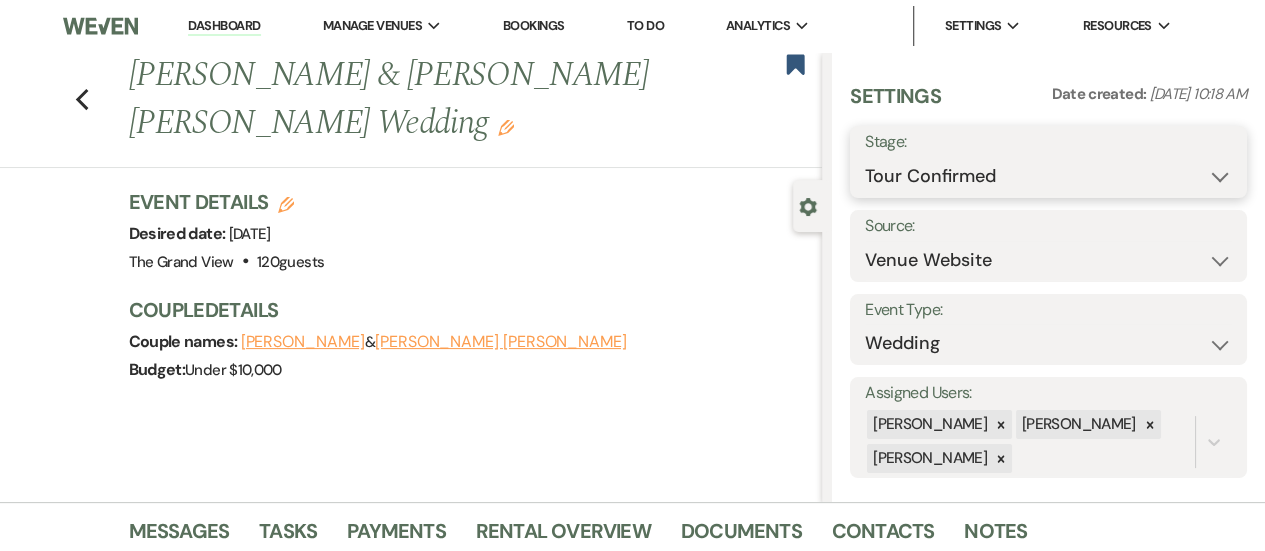 click on "Inquiry Follow Up Tour Requested Tour Confirmed Toured Proposal Sent Booked Lost" at bounding box center (1048, 176) 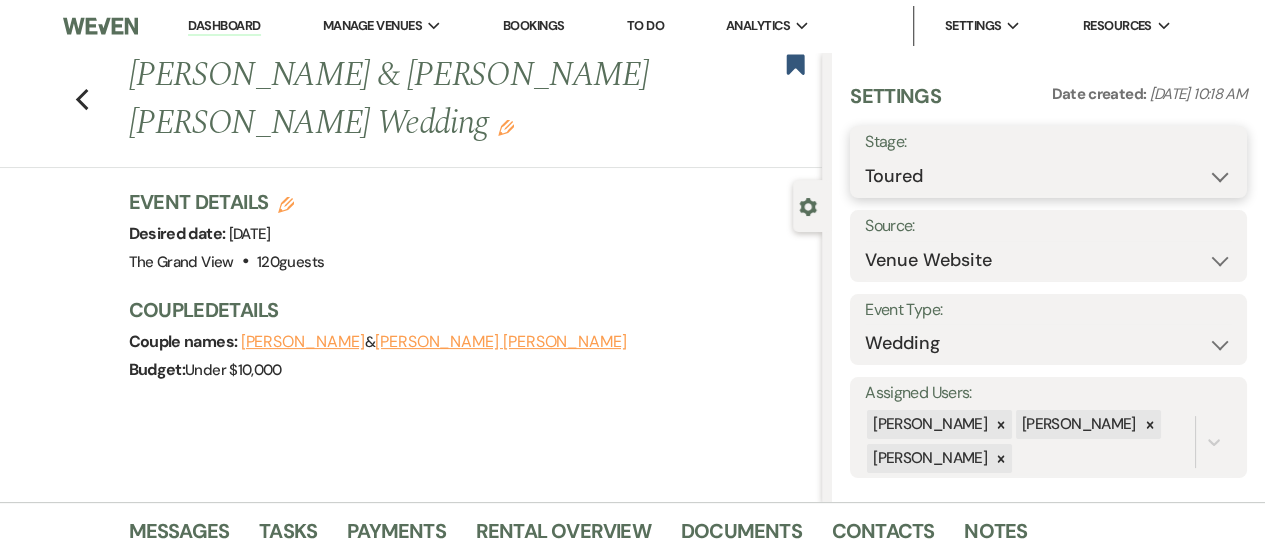 click on "Inquiry Follow Up Tour Requested Tour Confirmed Toured Proposal Sent Booked Lost" at bounding box center (1048, 176) 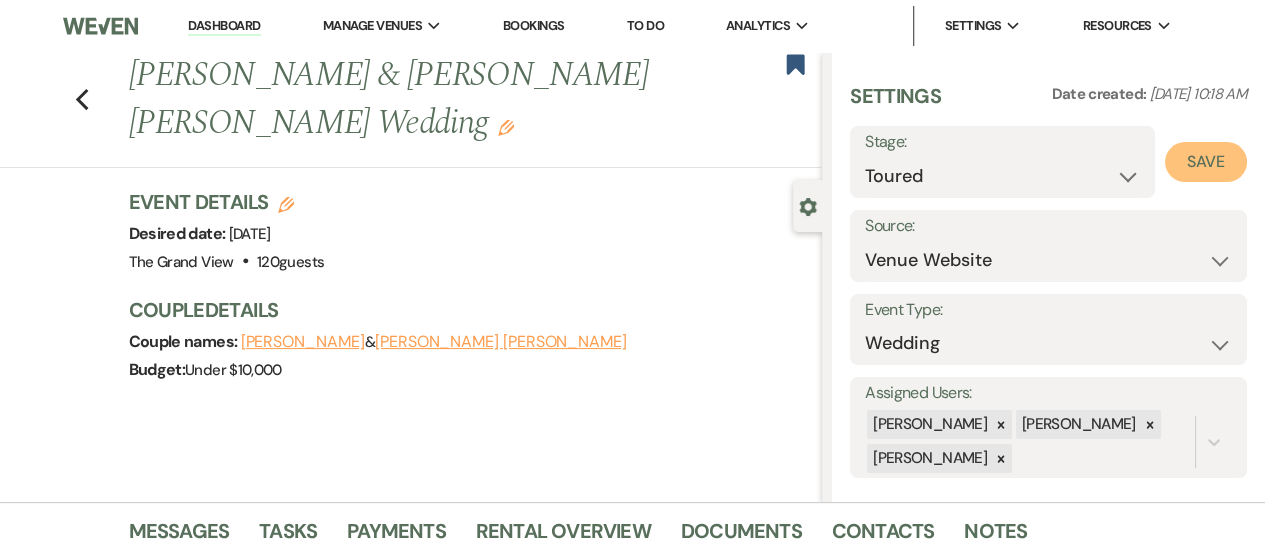 click on "Save" at bounding box center [1206, 162] 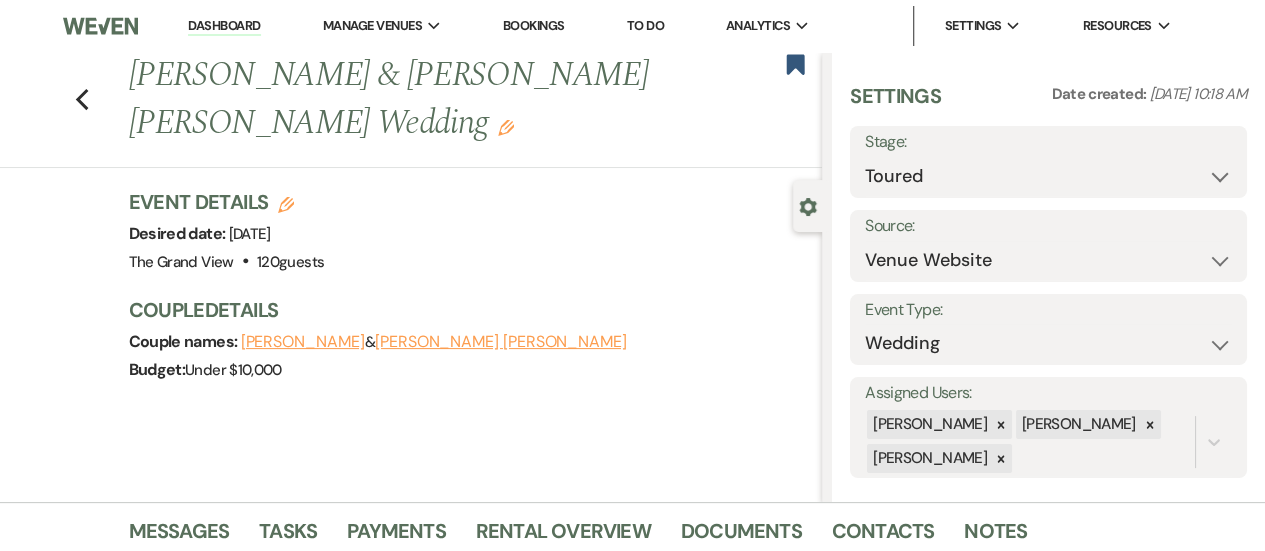 click on "Dashboard" at bounding box center (224, 26) 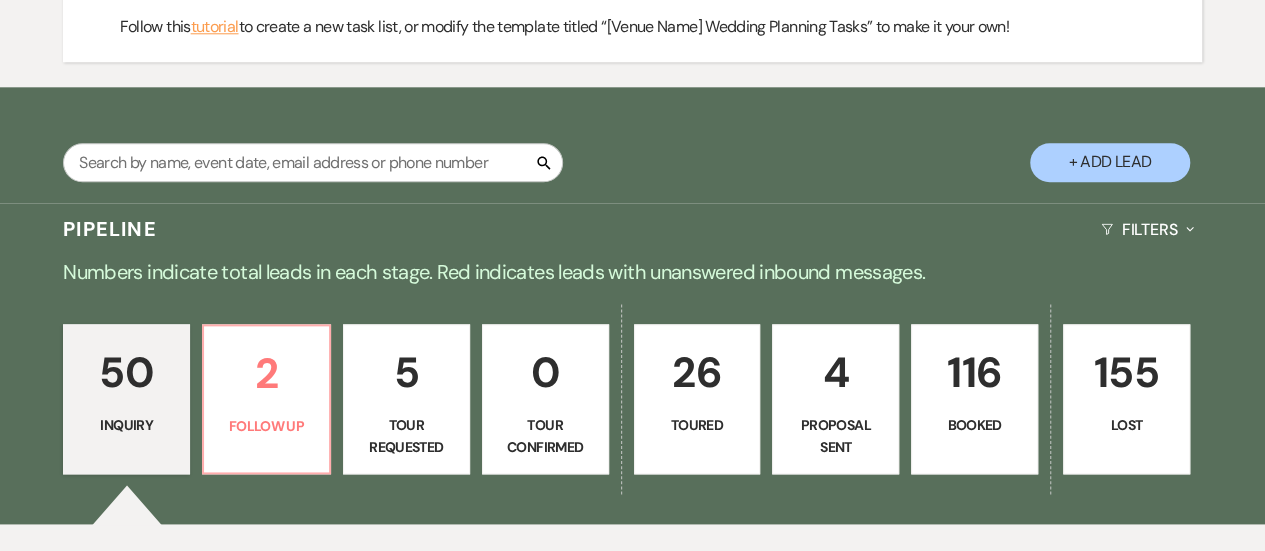 scroll, scrollTop: 1131, scrollLeft: 0, axis: vertical 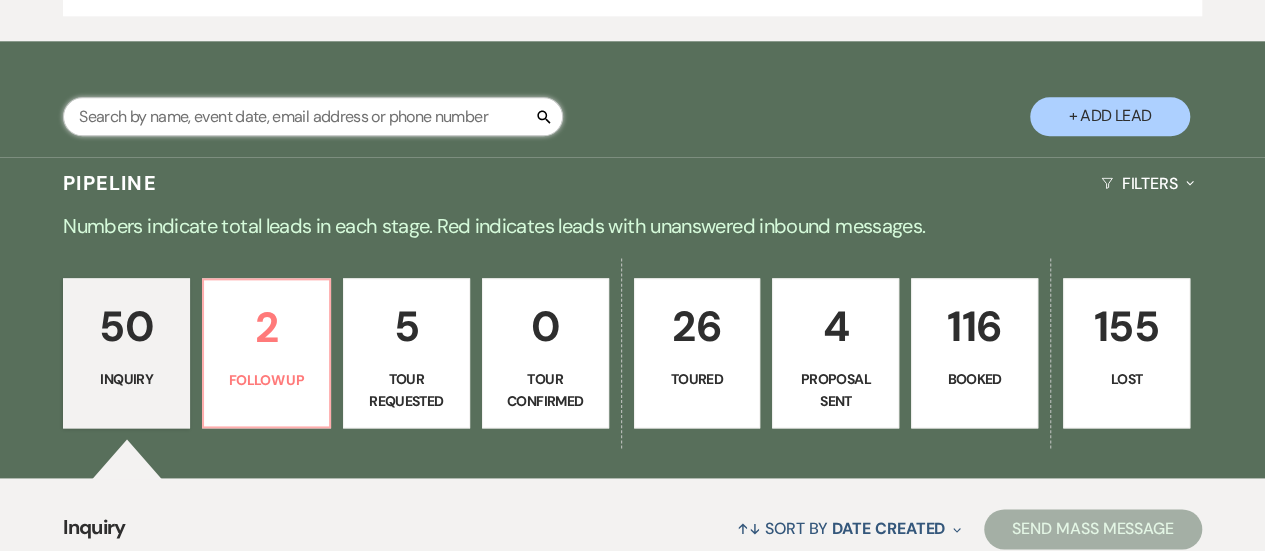 click at bounding box center (313, 116) 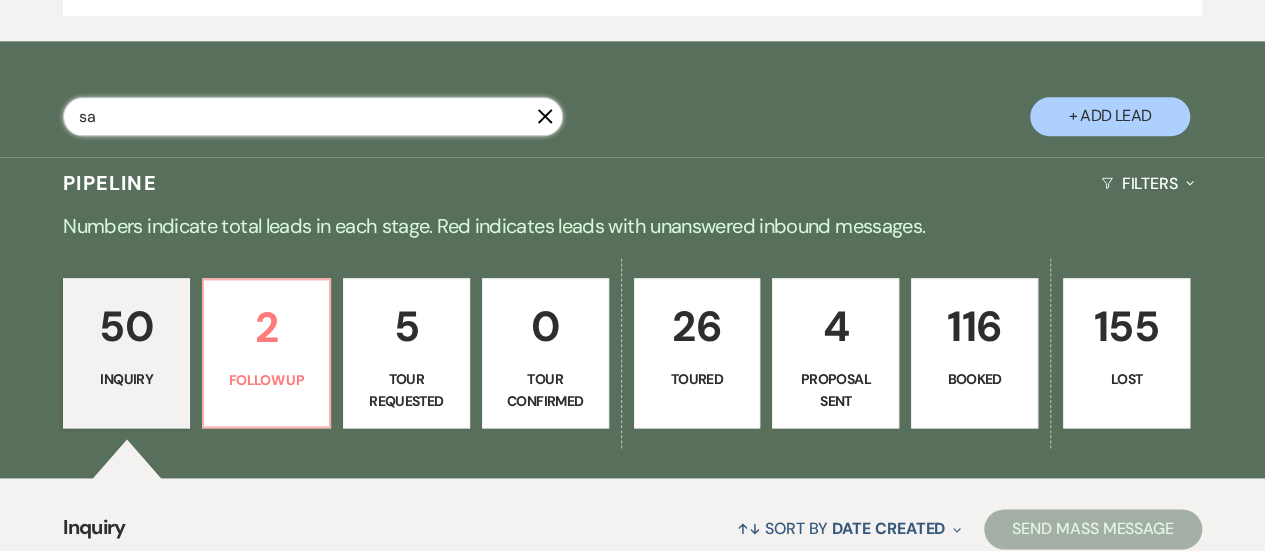 type on "[PERSON_NAME]" 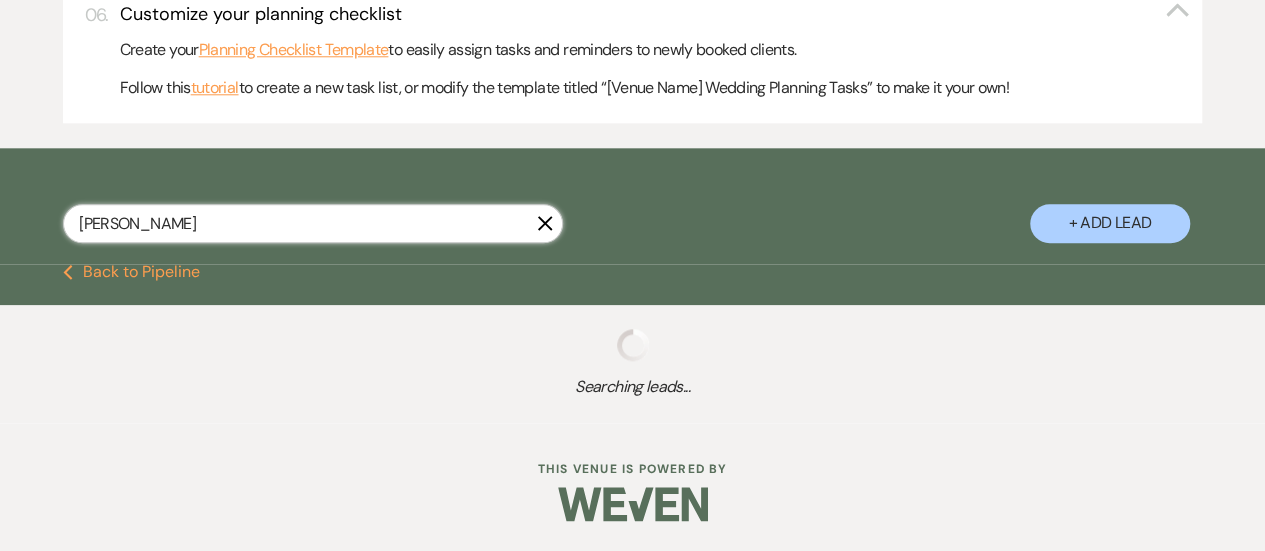 select on "8" 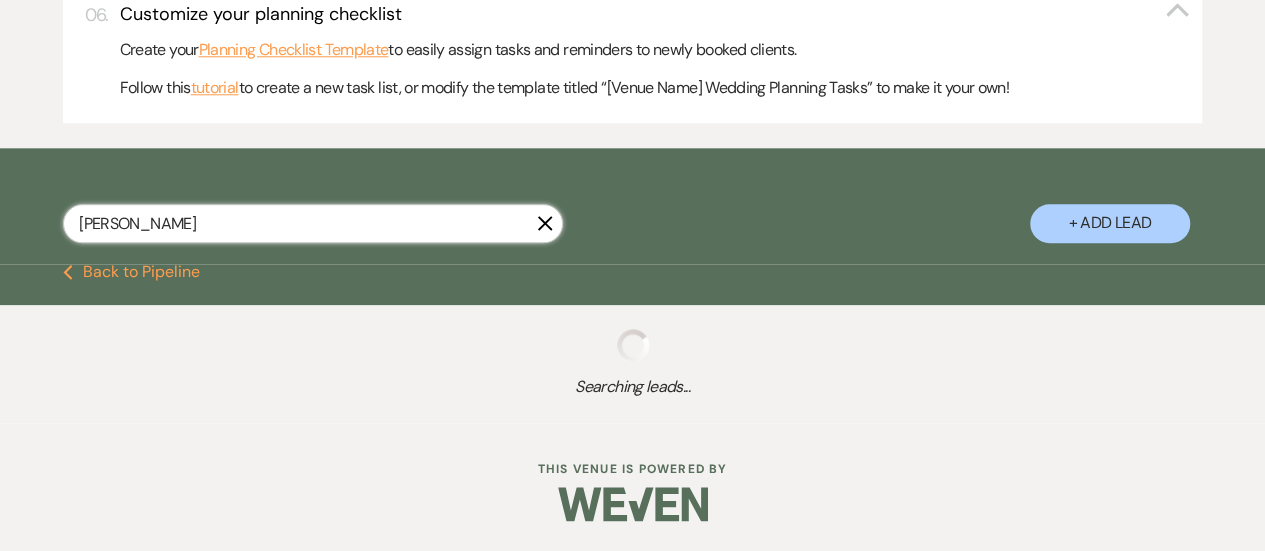 select on "6" 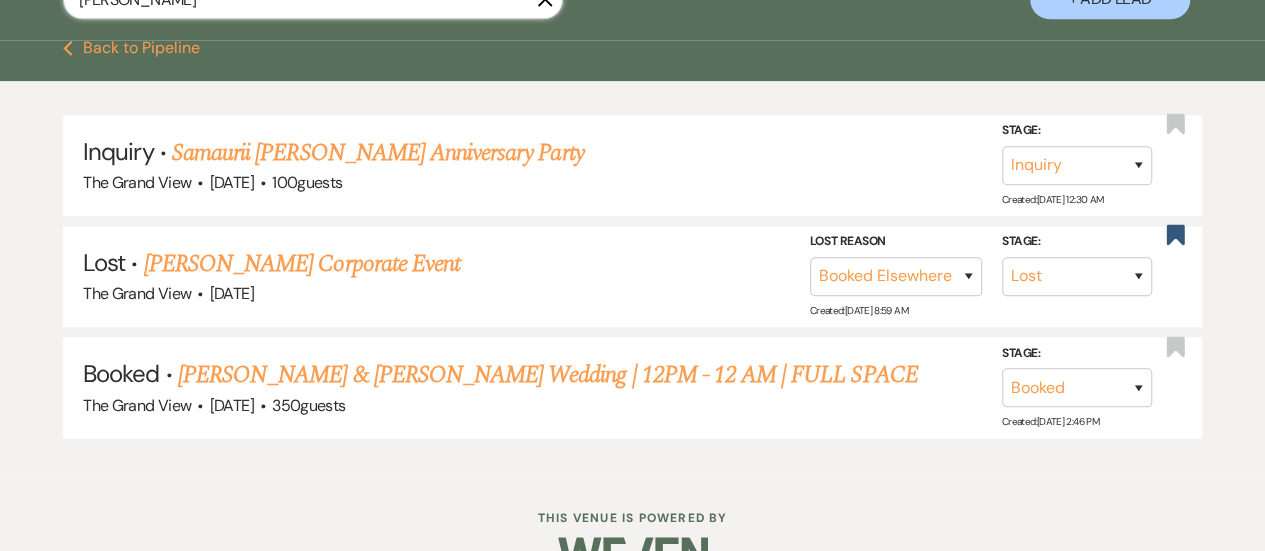 scroll, scrollTop: 1249, scrollLeft: 0, axis: vertical 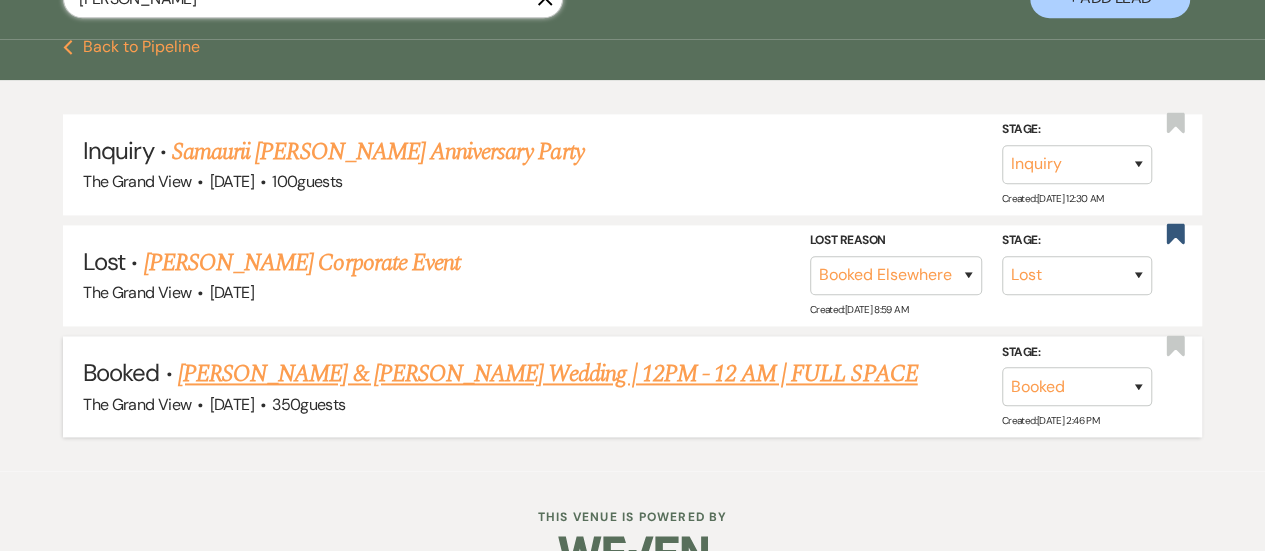 type on "[PERSON_NAME]" 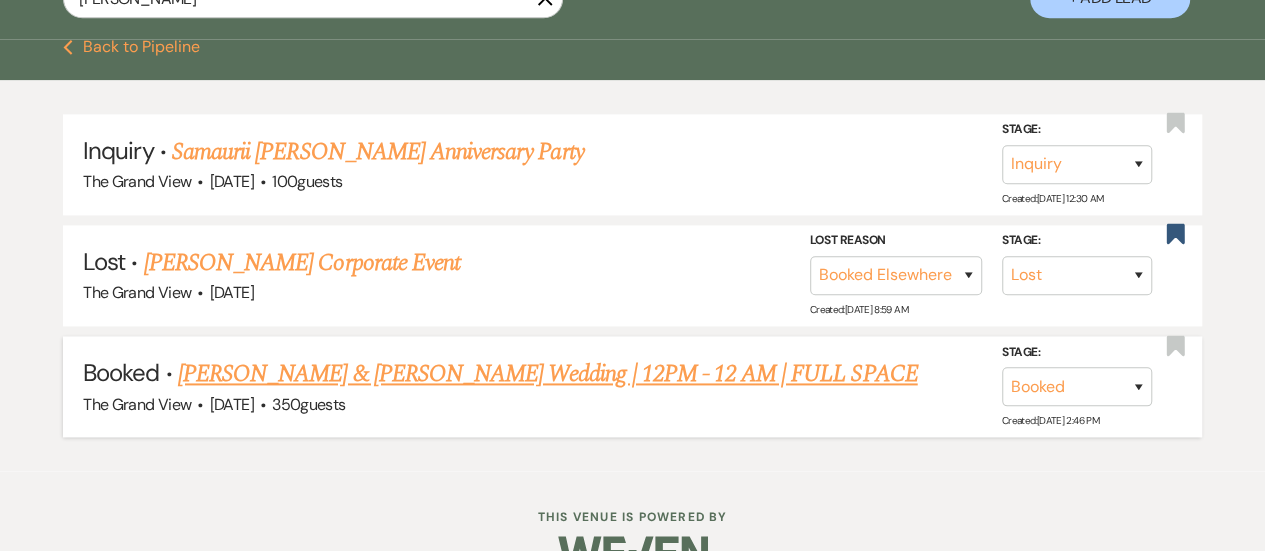 click on "[PERSON_NAME] & [PERSON_NAME] Wedding | 12PM - 12 AM | FULL SPACE" at bounding box center (548, 374) 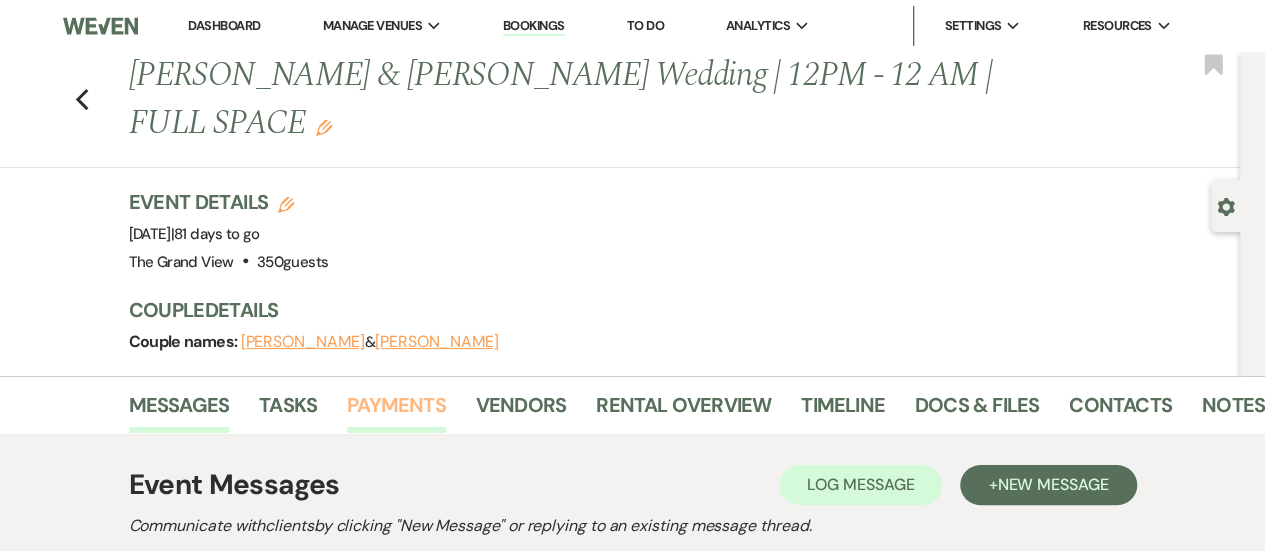 click on "Payments" at bounding box center [396, 411] 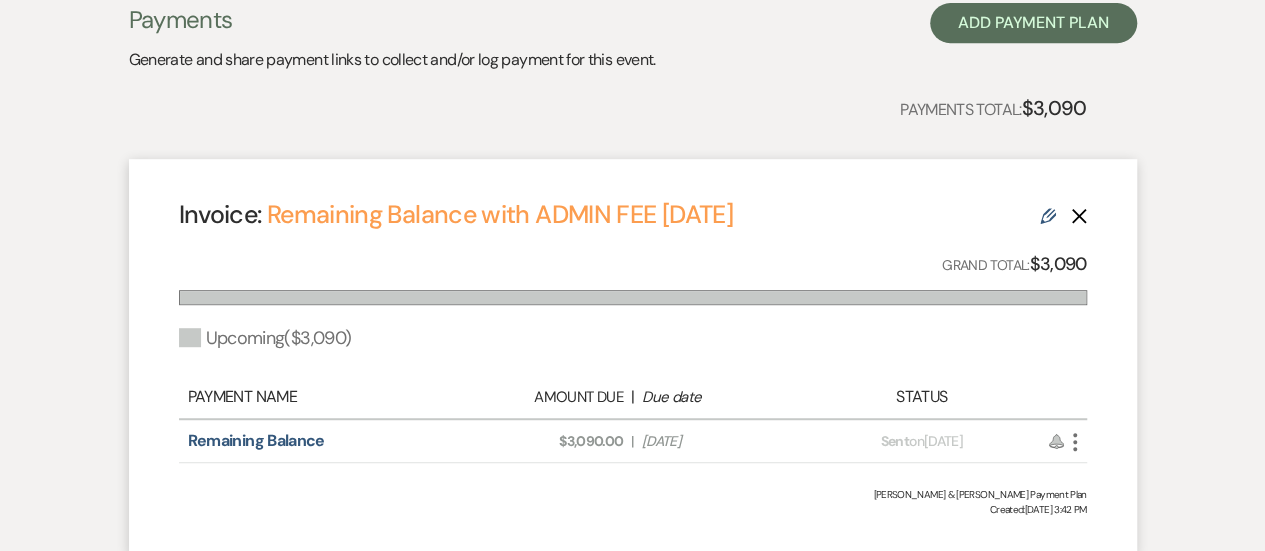 scroll, scrollTop: 478, scrollLeft: 0, axis: vertical 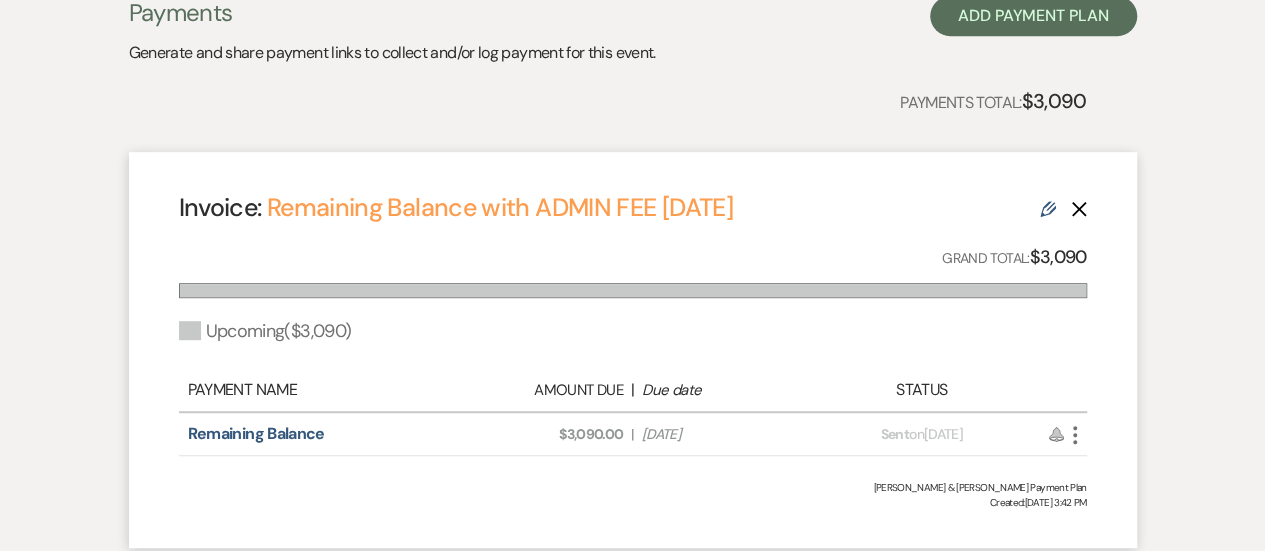 click on "Edit" 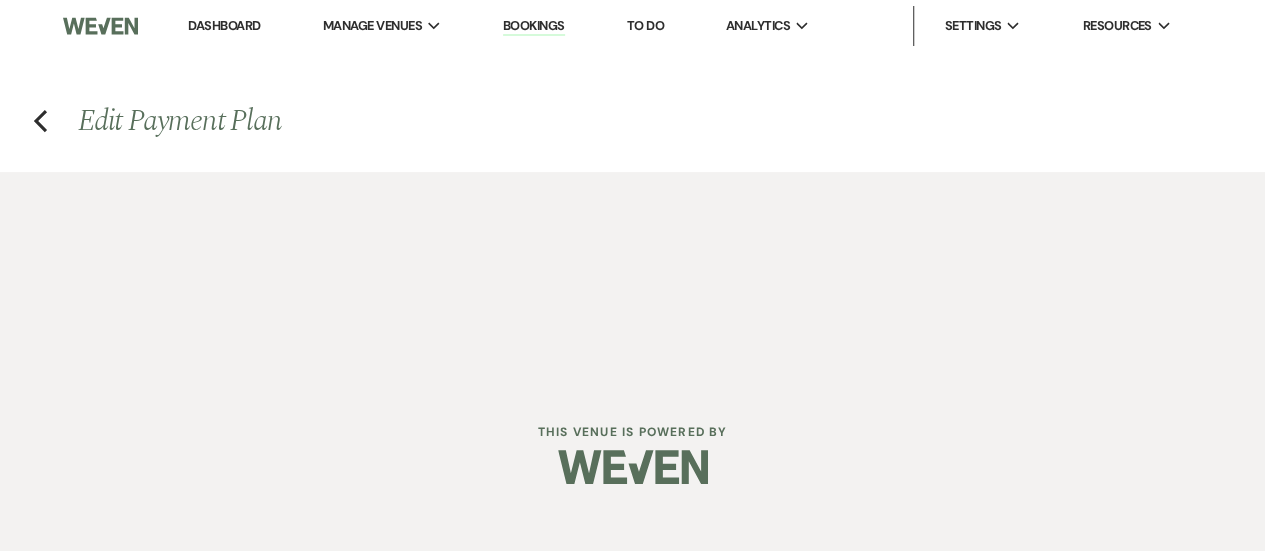 scroll, scrollTop: 0, scrollLeft: 0, axis: both 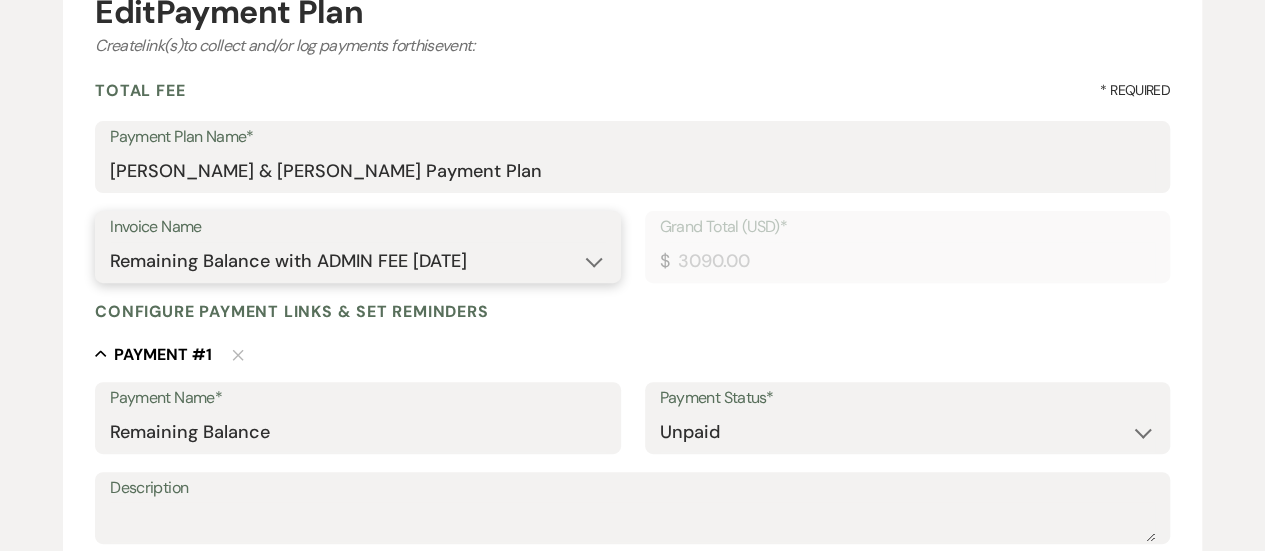 click on "N/A Remaining Balance with ADMIN FEE [DATE]" at bounding box center [357, 261] 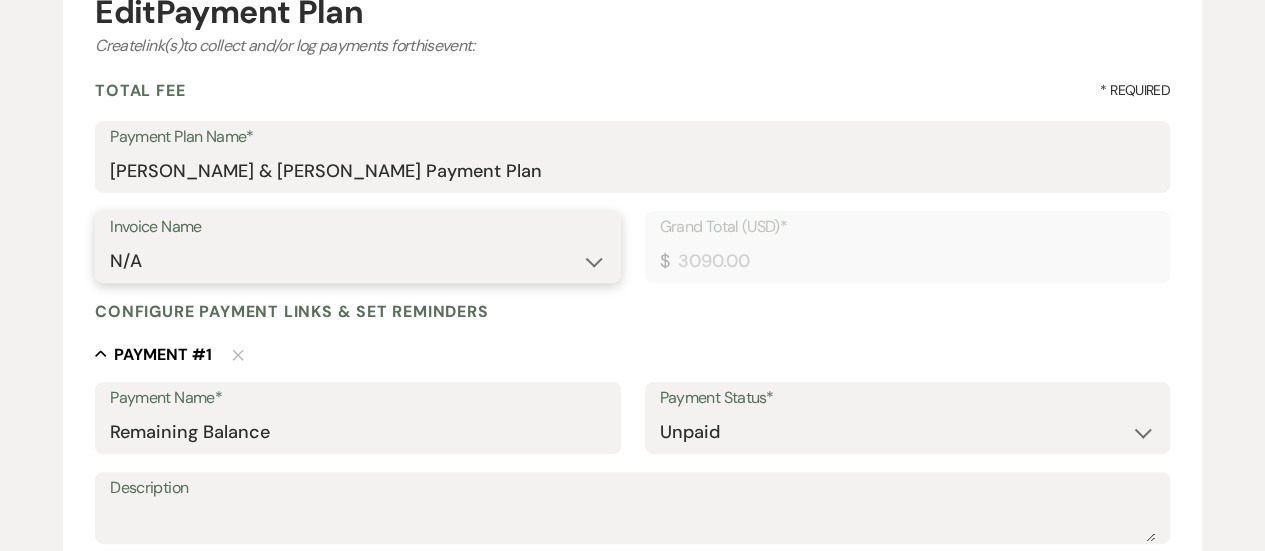 click on "N/A Remaining Balance with ADMIN FEE [DATE]" at bounding box center [357, 261] 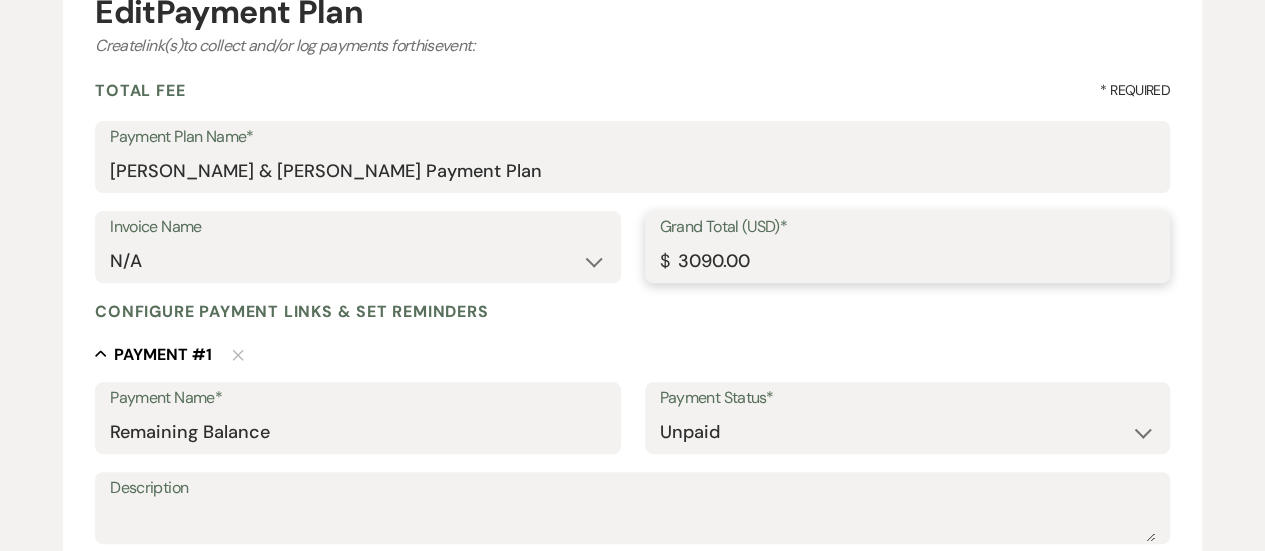 click on "3090.00" at bounding box center [907, 261] 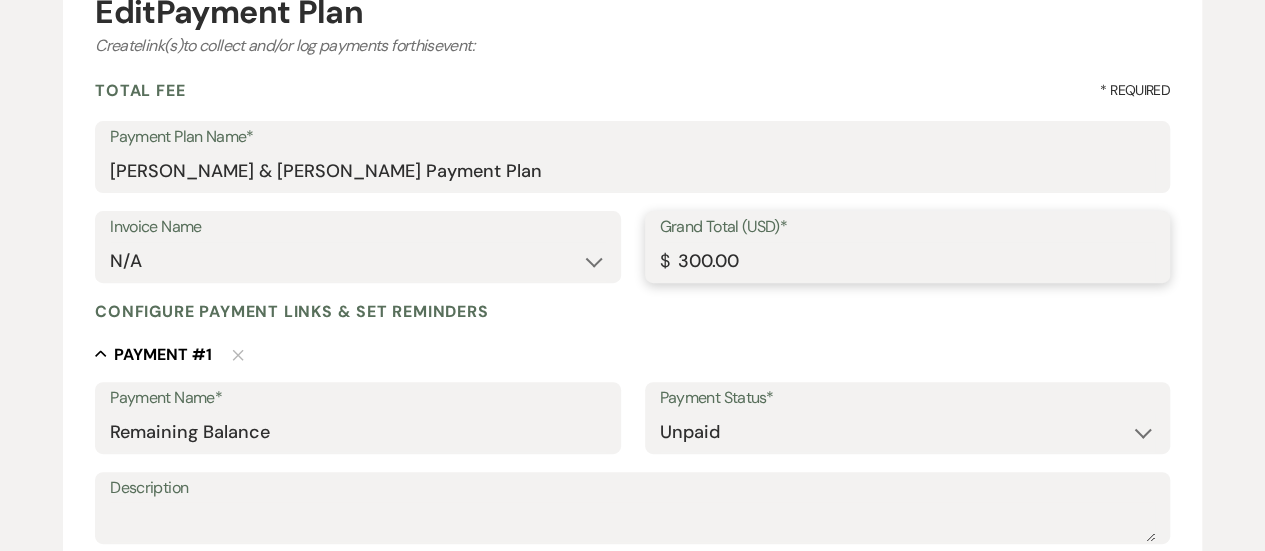 type on "3000.00" 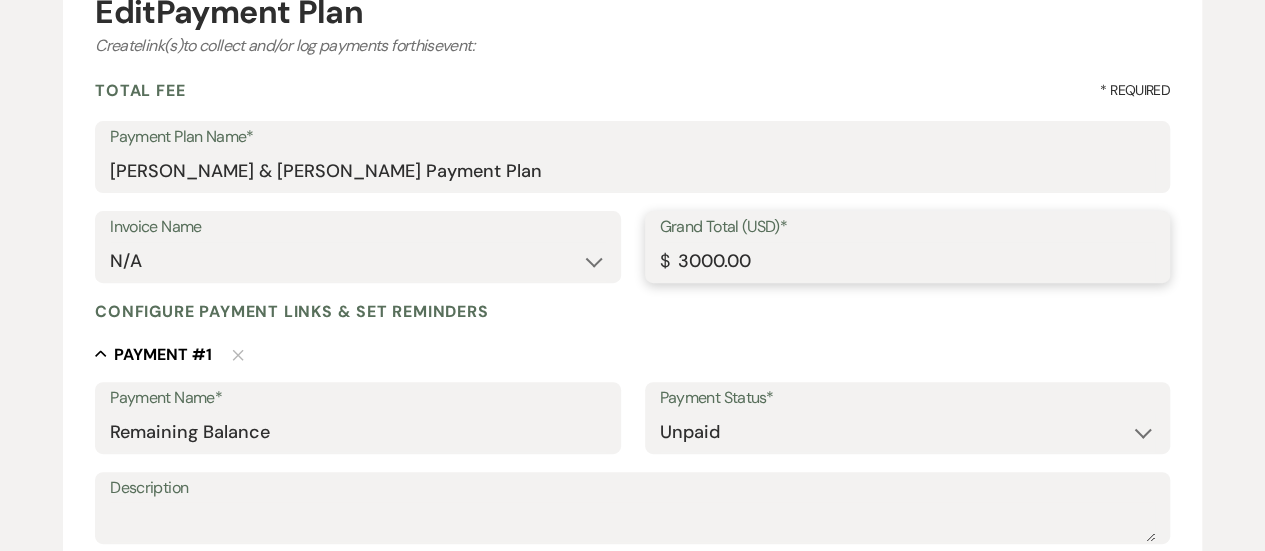 type on "3000.00" 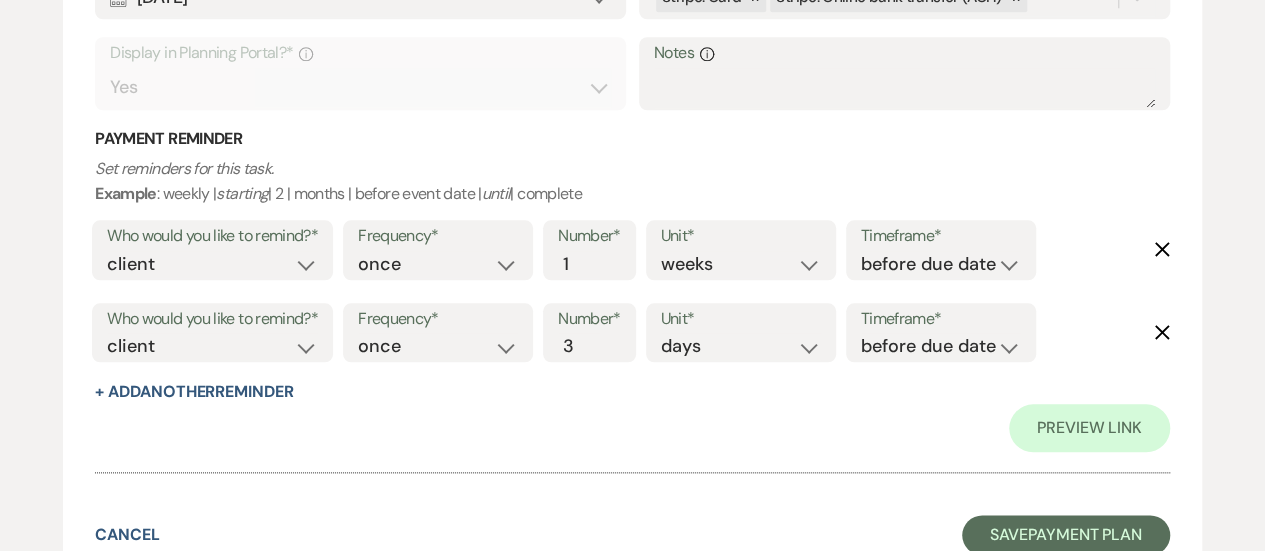 scroll, scrollTop: 986, scrollLeft: 0, axis: vertical 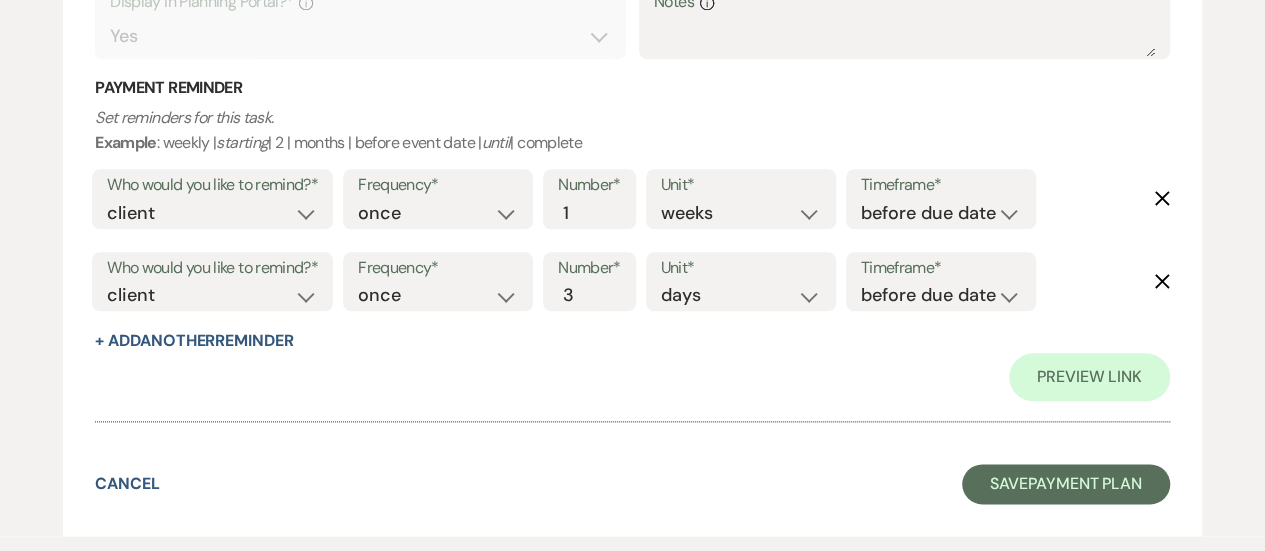 click on "Delete" 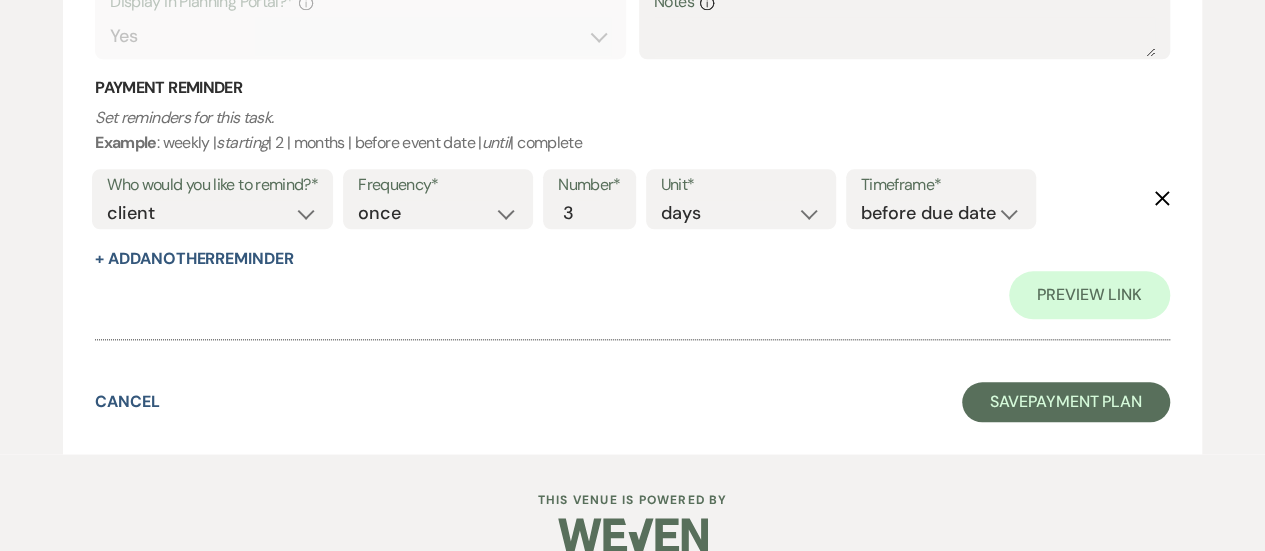 click on "Delete" 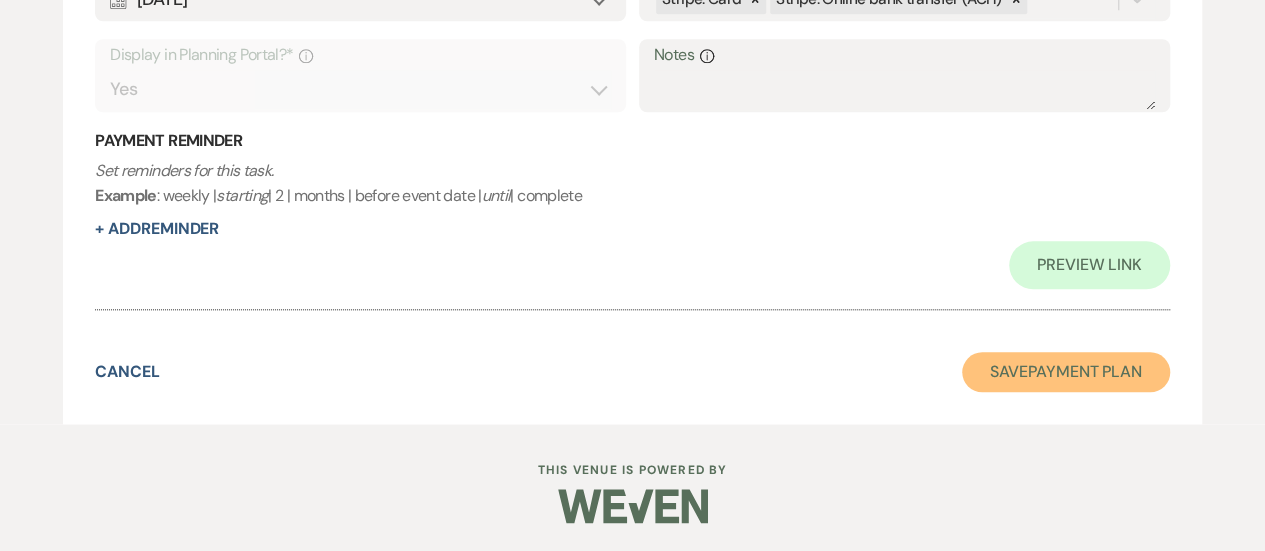 click on "Save  Payment Plan" at bounding box center [1066, 372] 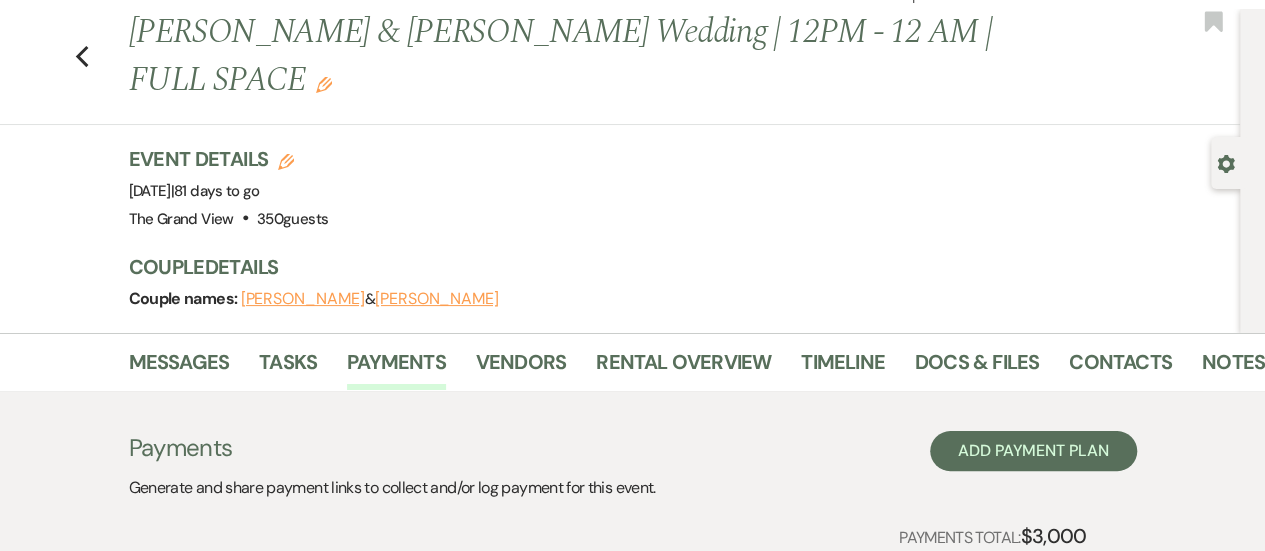 scroll, scrollTop: 574, scrollLeft: 0, axis: vertical 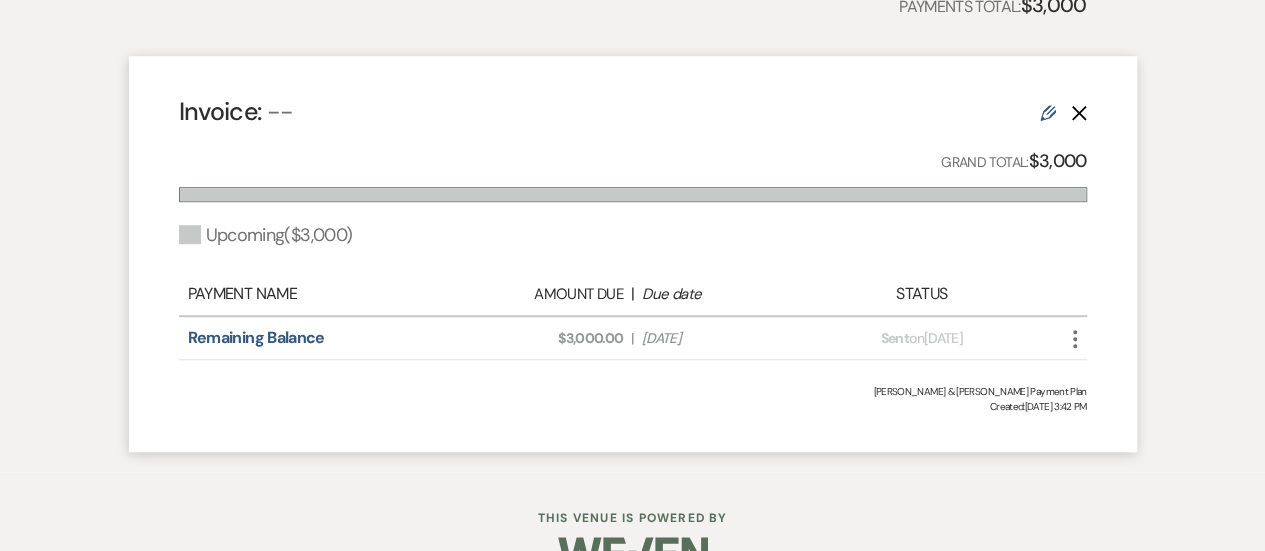 click 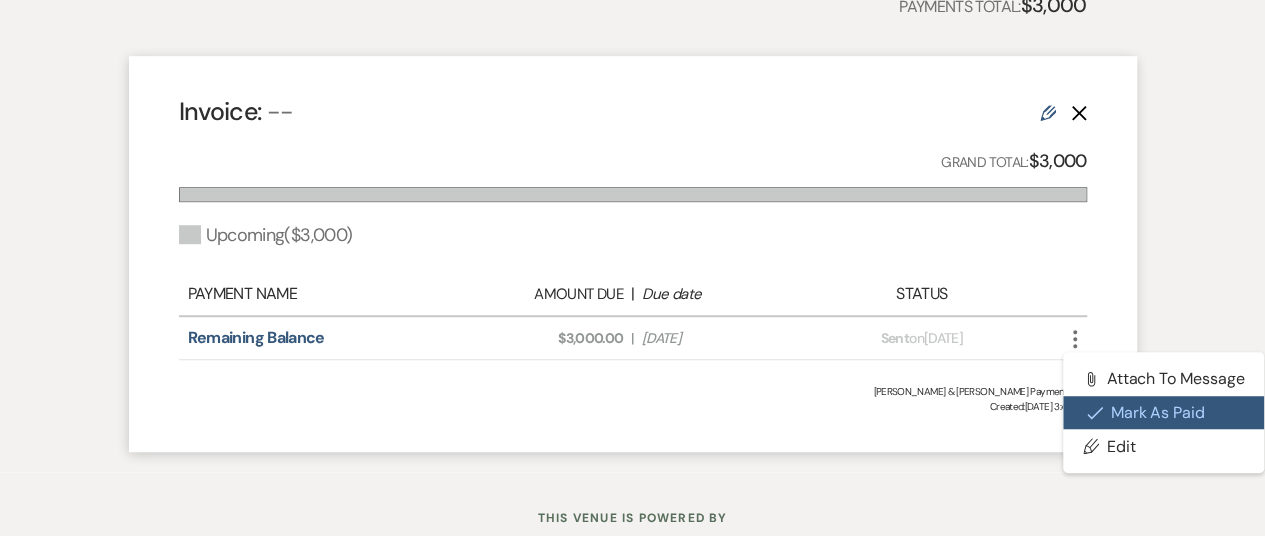 click on "Check [PERSON_NAME] [PERSON_NAME] as Paid" at bounding box center [1164, 413] 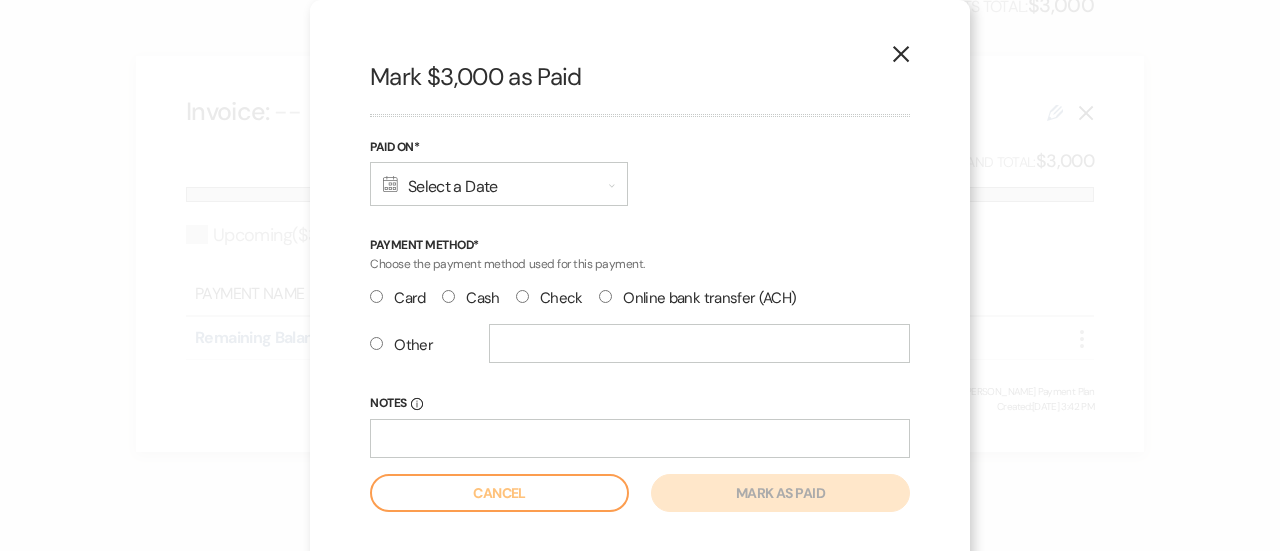 click on "Calendar Select a Date Expand" at bounding box center (499, 184) 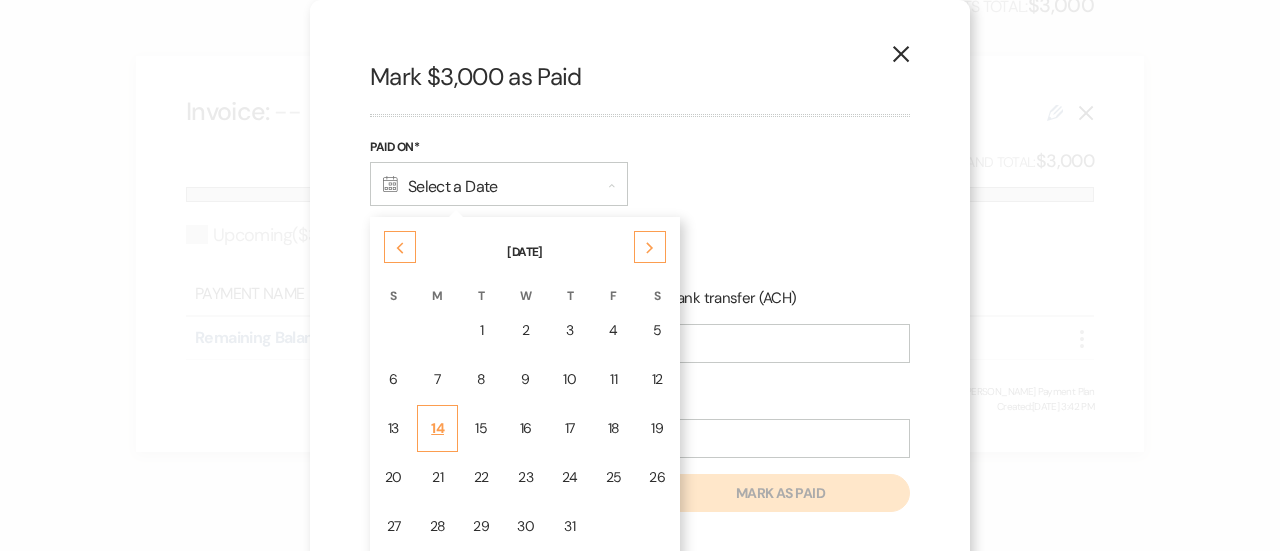 click on "14" at bounding box center (438, 428) 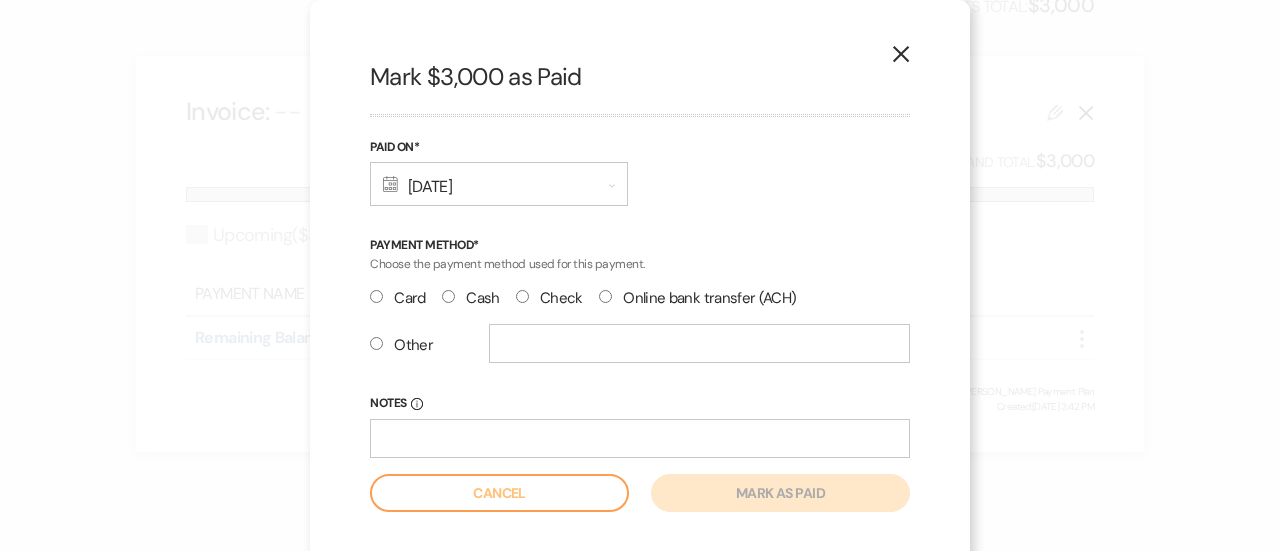 click on "Check" at bounding box center [549, 298] 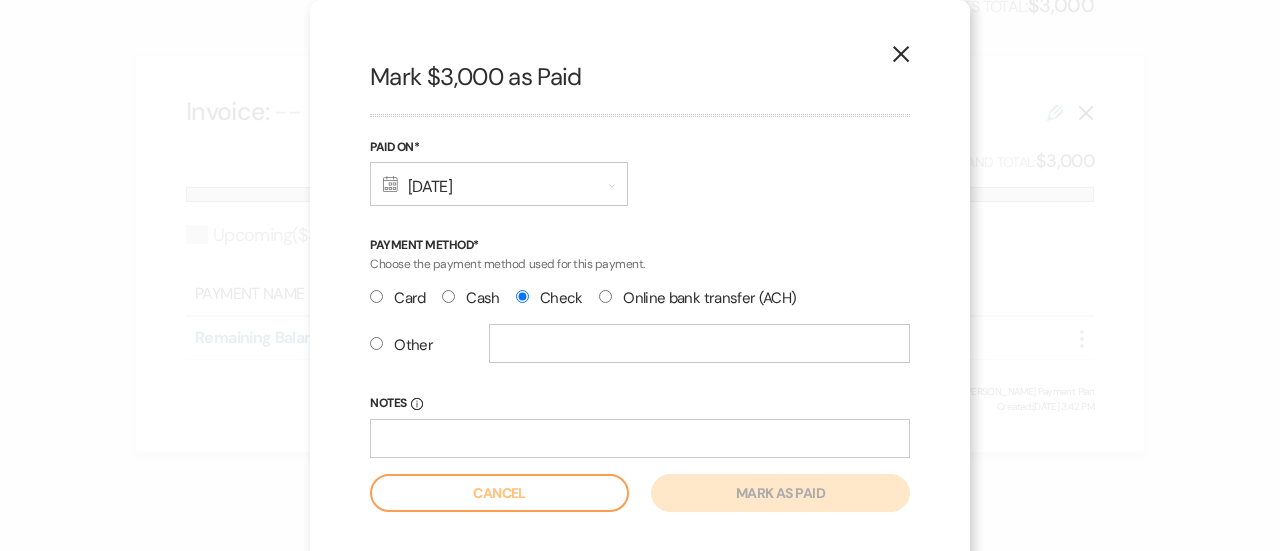radio on "true" 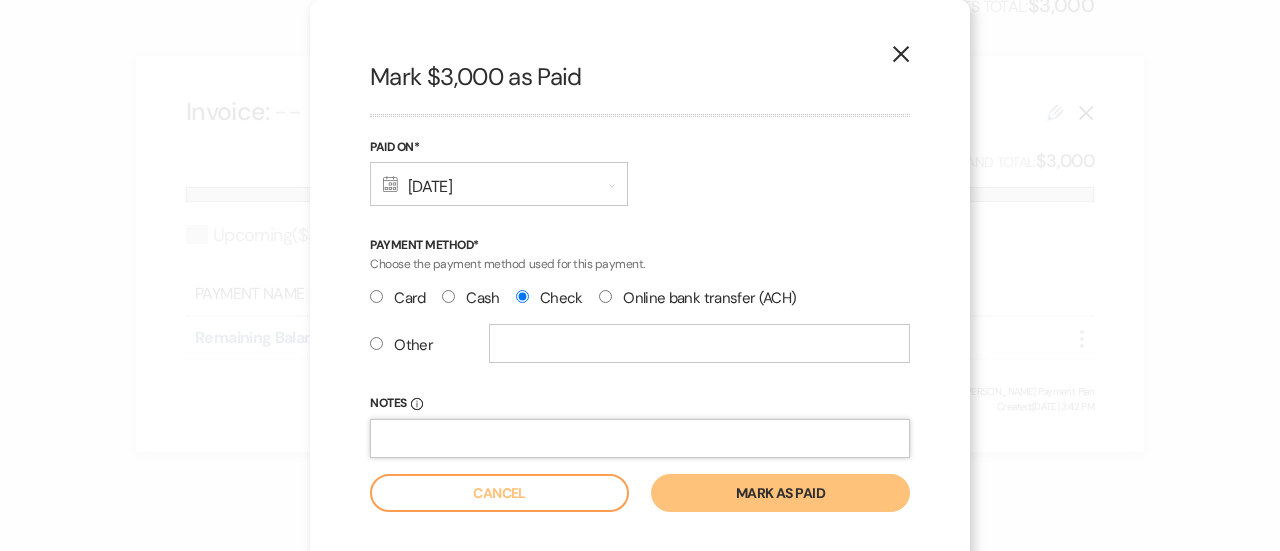 click on "Notes Info" at bounding box center [640, 438] 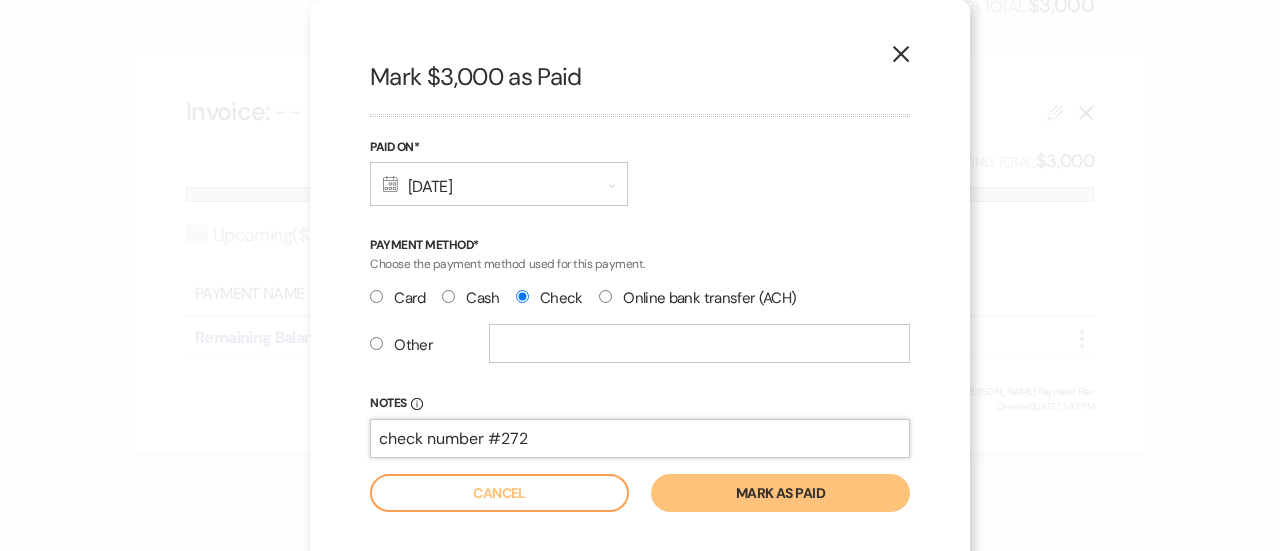 type on "check number #272" 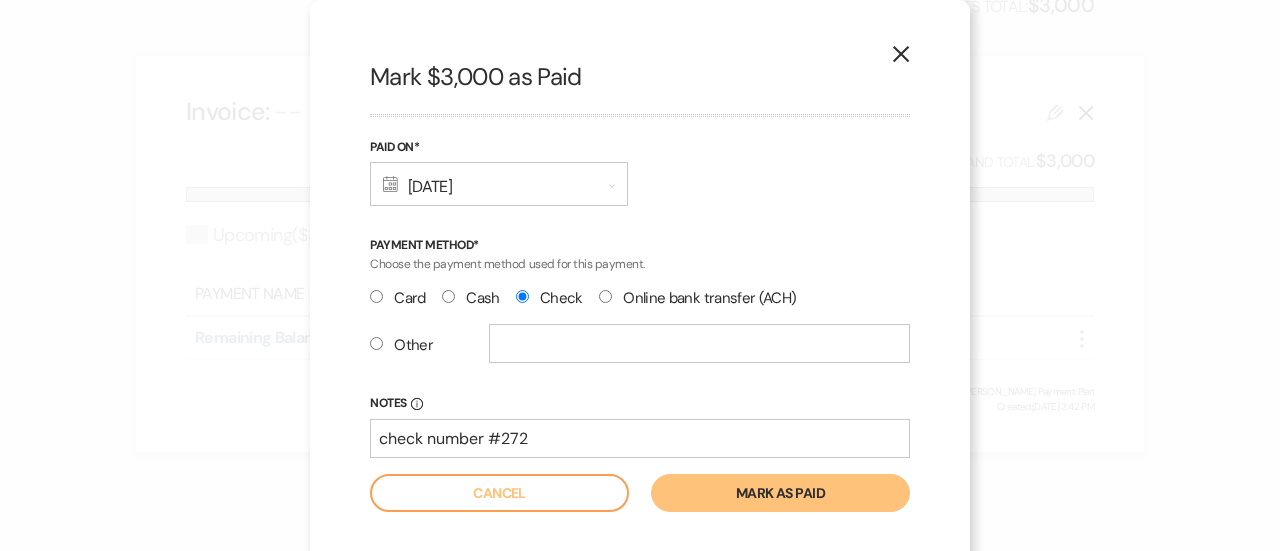 click on "Mark as paid" at bounding box center (780, 493) 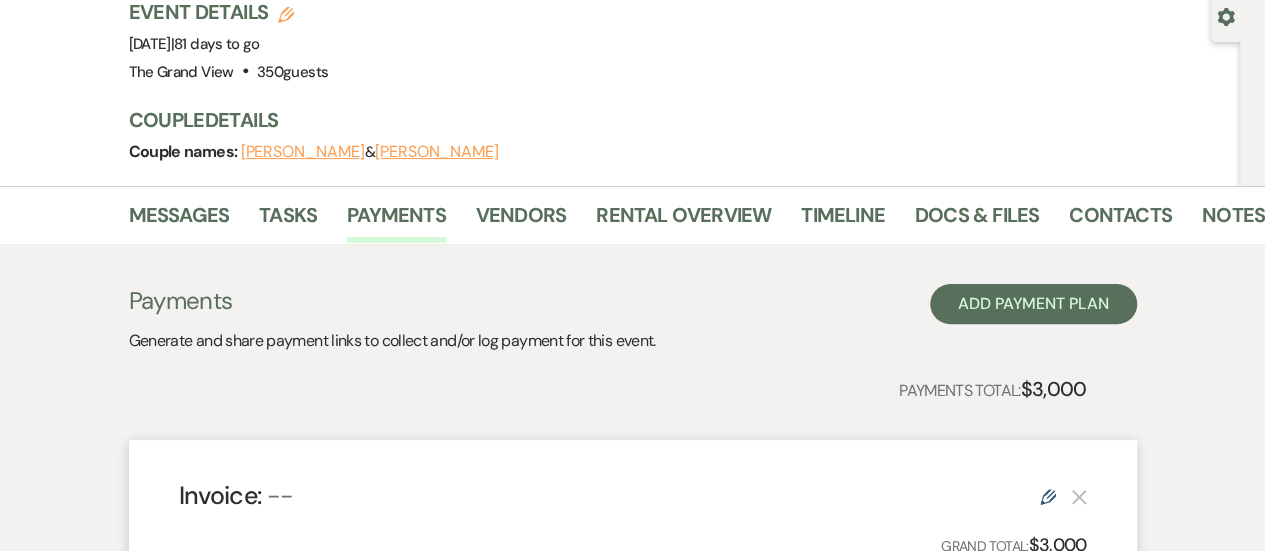 scroll, scrollTop: 188, scrollLeft: 0, axis: vertical 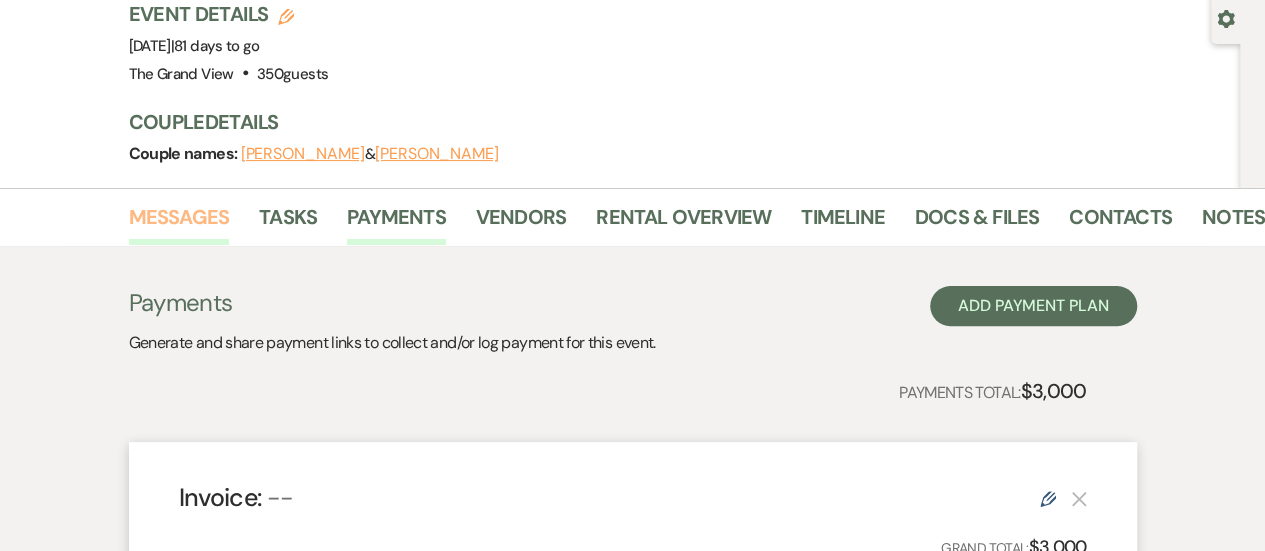 click on "Messages" at bounding box center (179, 223) 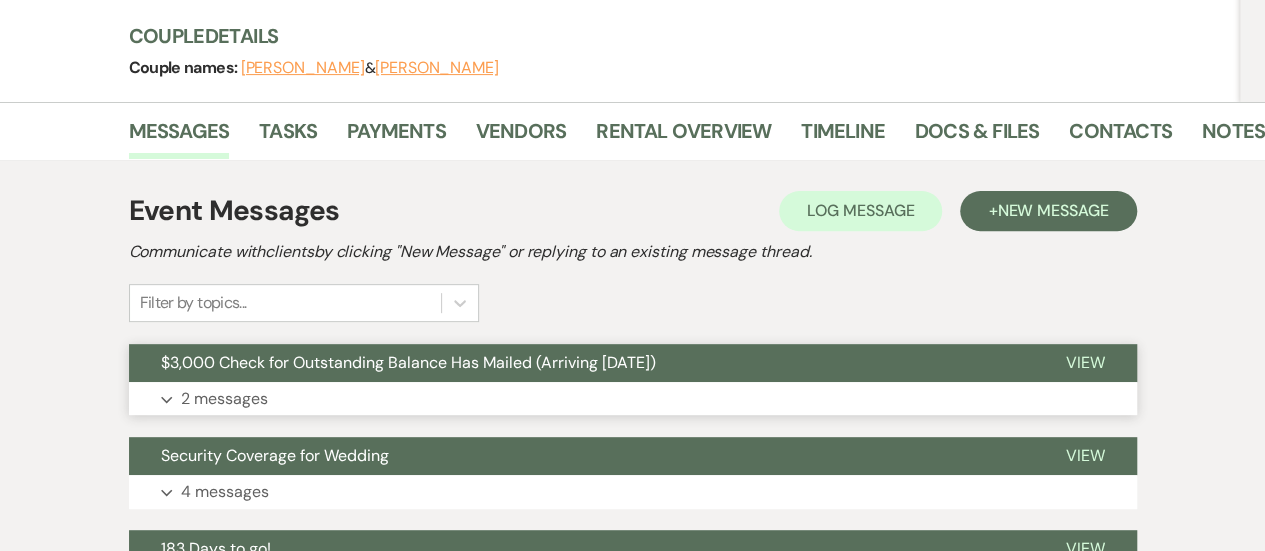click on "Expand 2 messages" at bounding box center (633, 399) 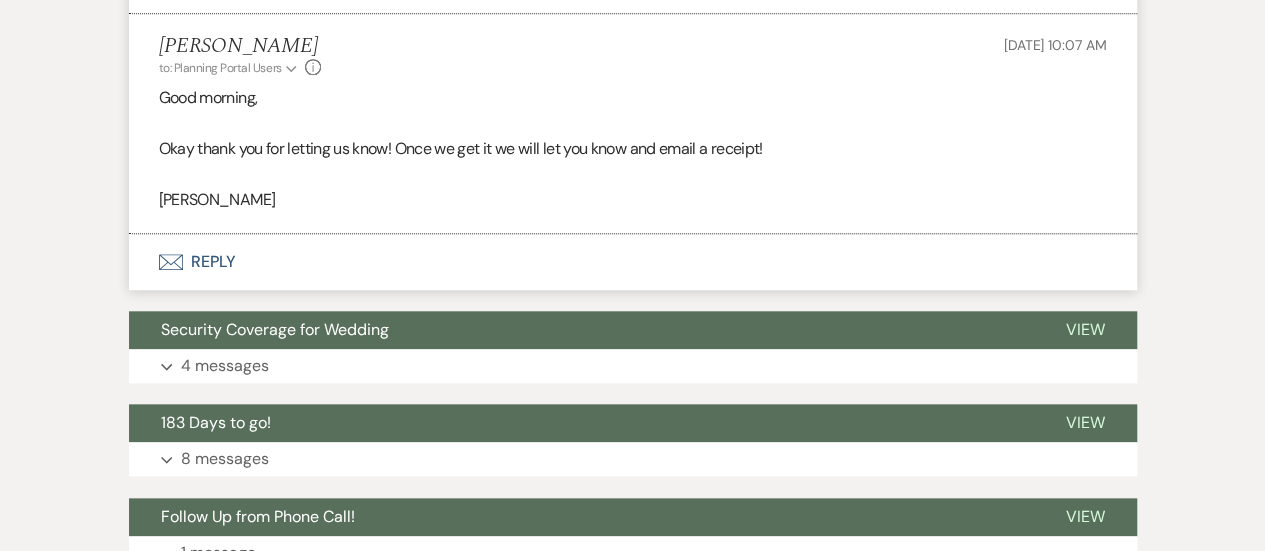 scroll, scrollTop: 890, scrollLeft: 0, axis: vertical 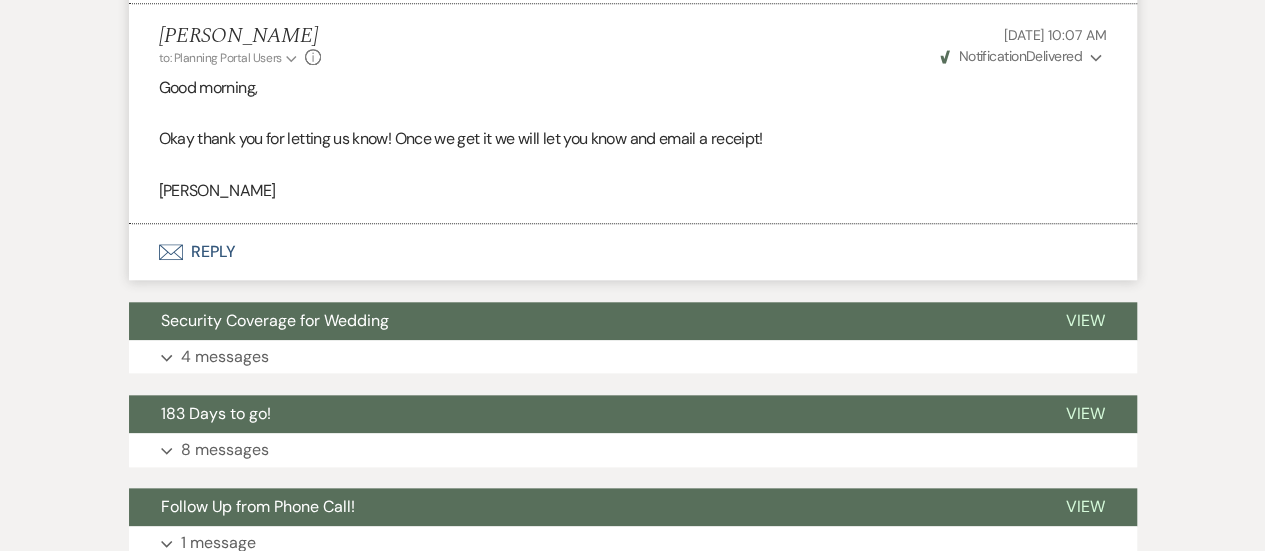 click on "Envelope Reply" at bounding box center (633, 252) 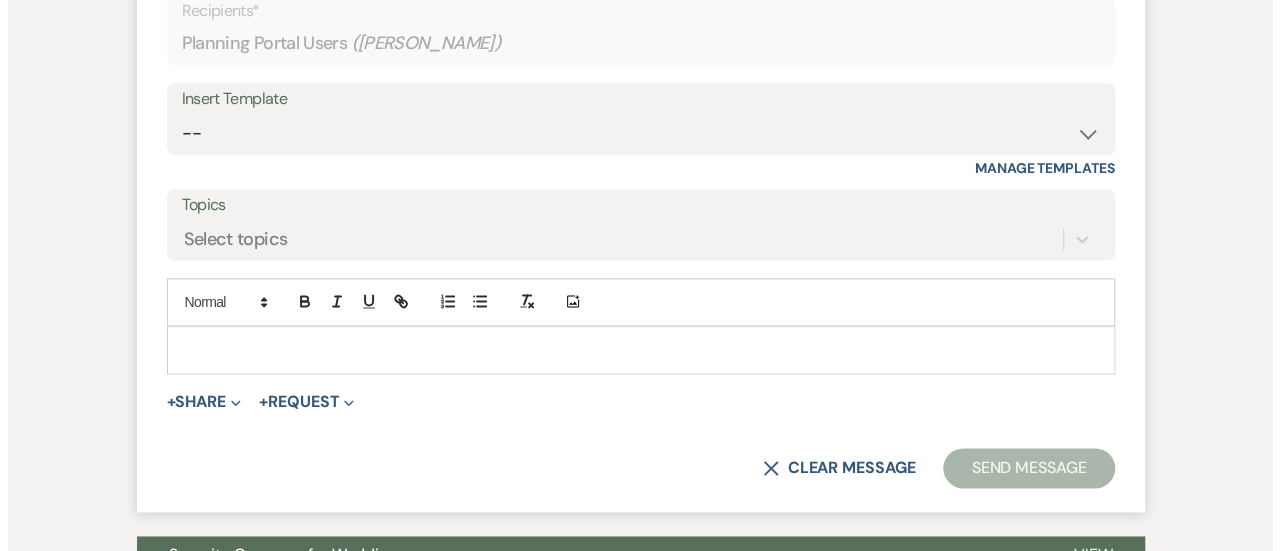 scroll, scrollTop: 1218, scrollLeft: 0, axis: vertical 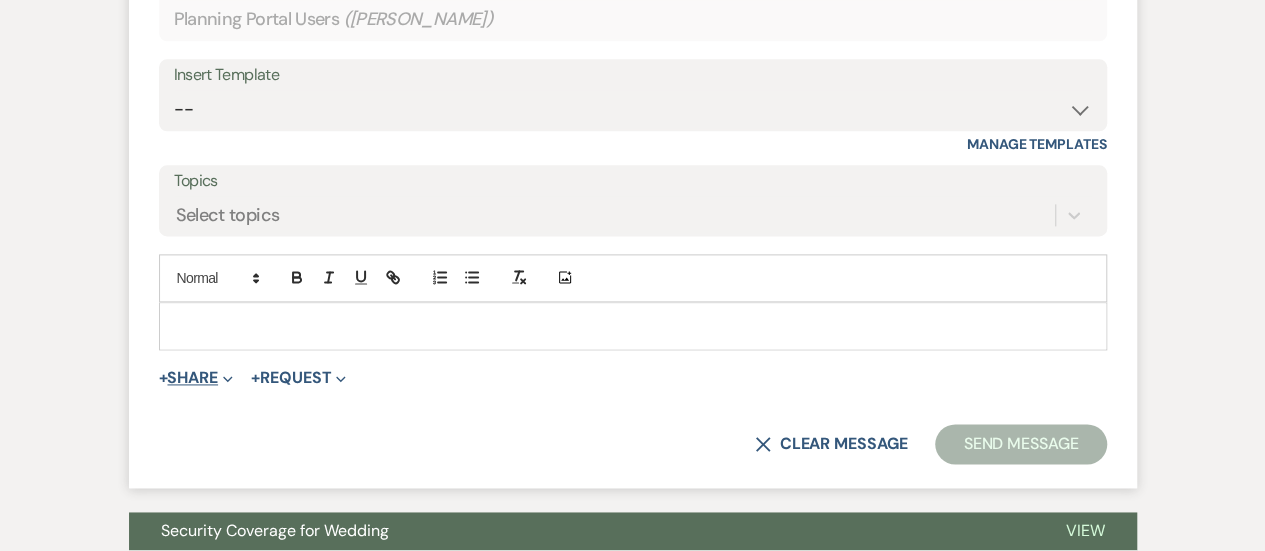click on "+  Share Expand" at bounding box center [196, 378] 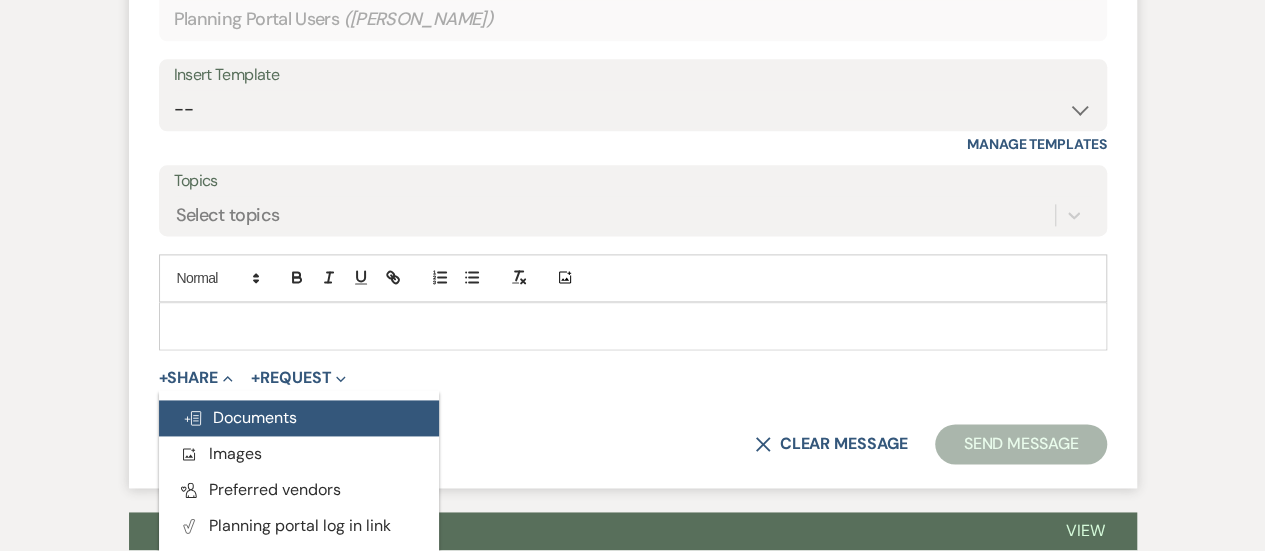 click on "Doc Upload Documents" at bounding box center (299, 418) 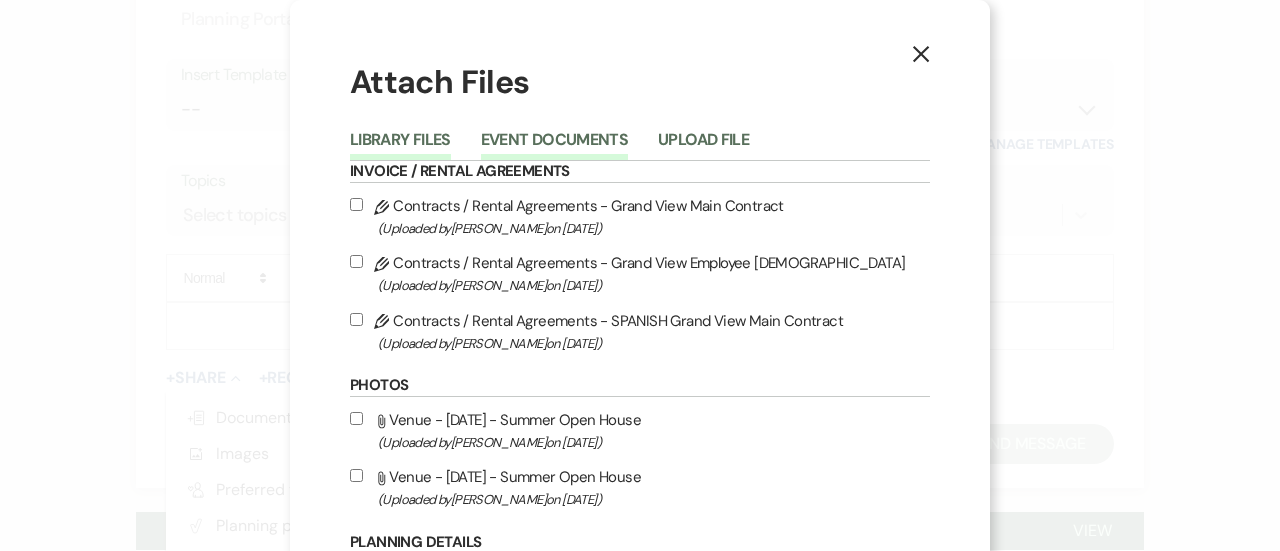click on "Event Documents" at bounding box center (554, 146) 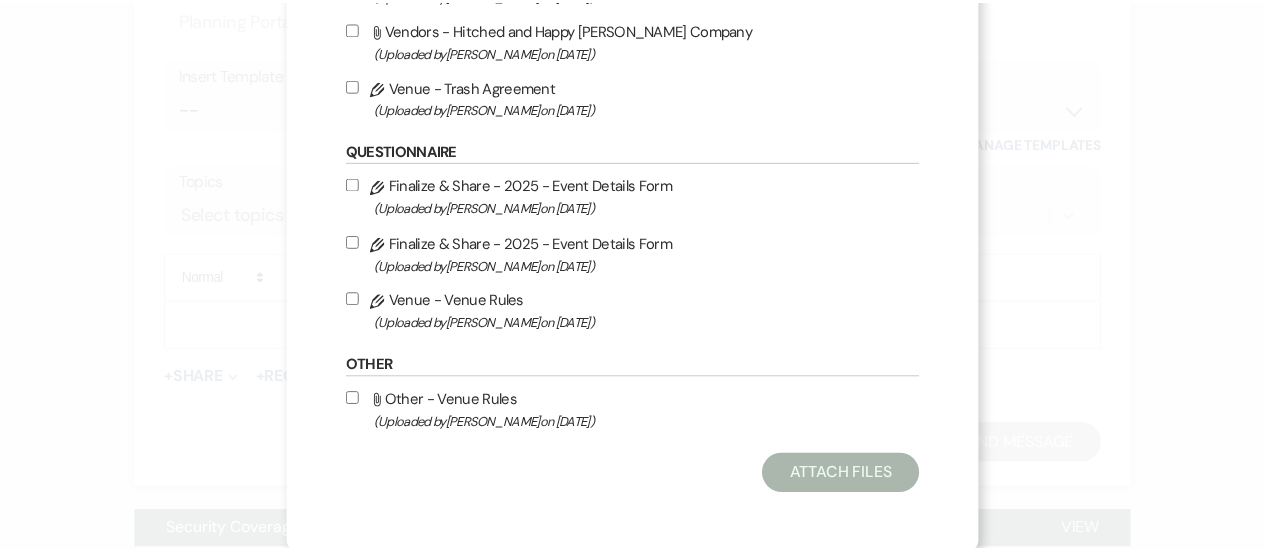 scroll, scrollTop: 0, scrollLeft: 0, axis: both 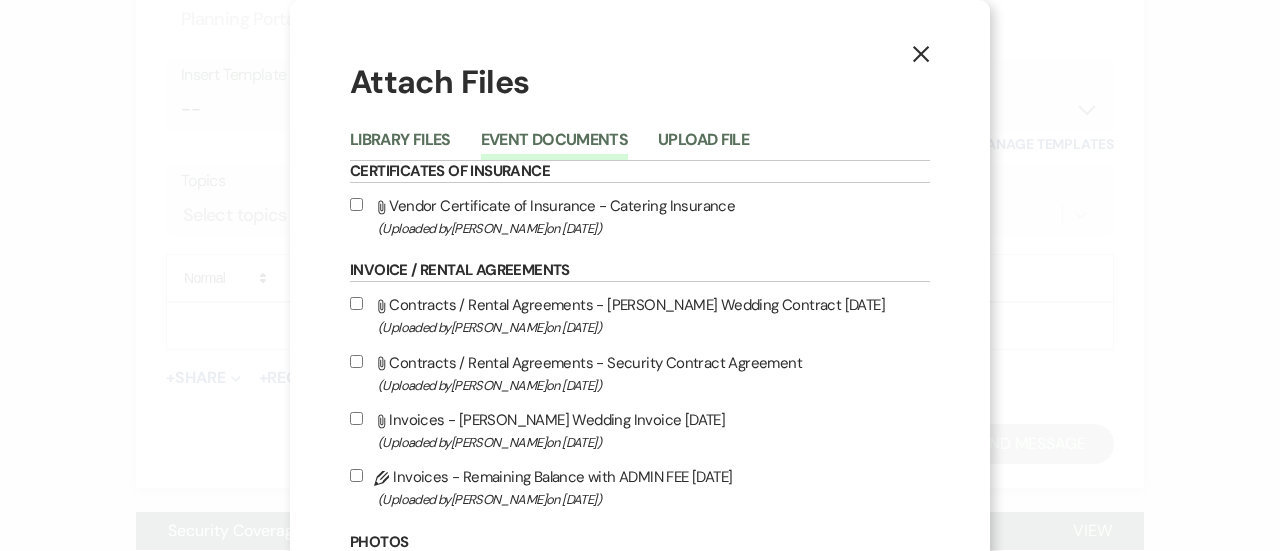 click 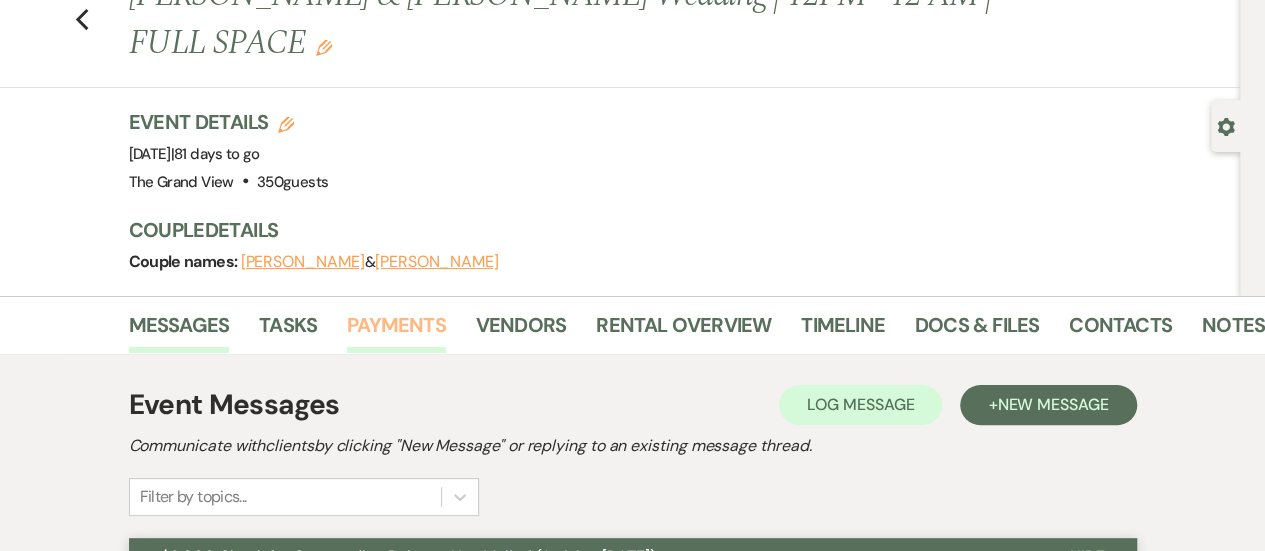 click on "Payments" at bounding box center (396, 331) 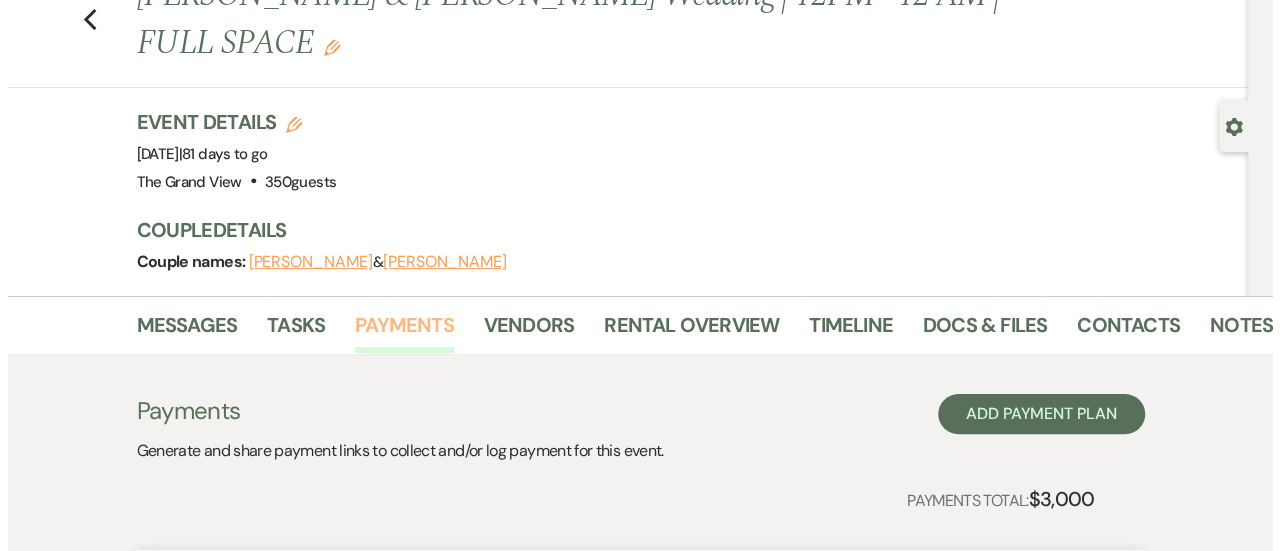 scroll, scrollTop: 574, scrollLeft: 0, axis: vertical 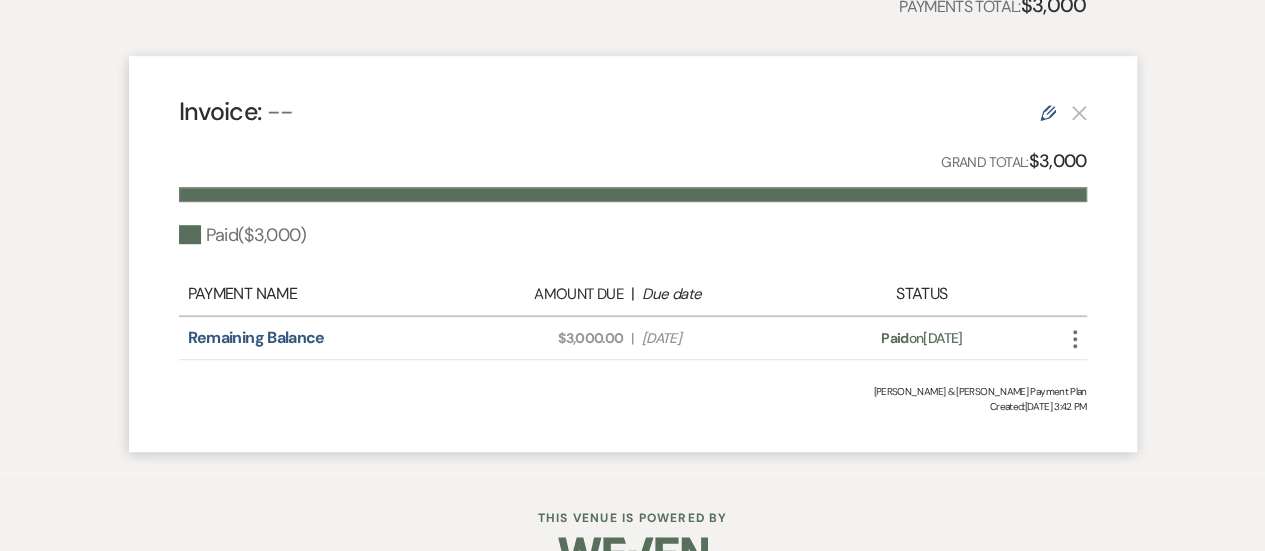 click 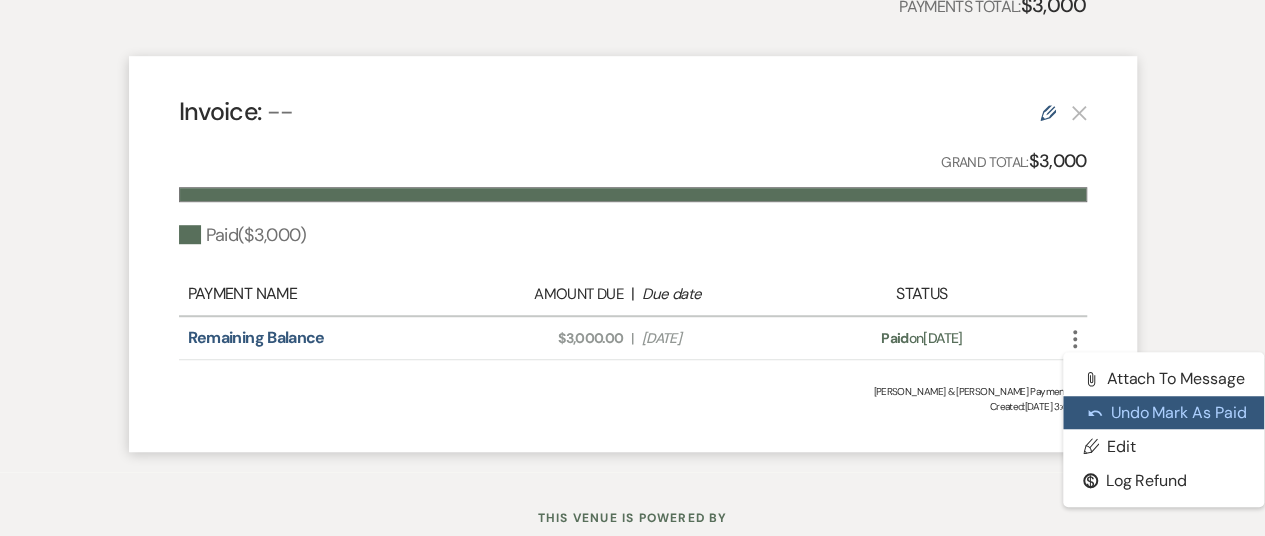 click on "Undo Undo Mark as Paid" at bounding box center (1164, 413) 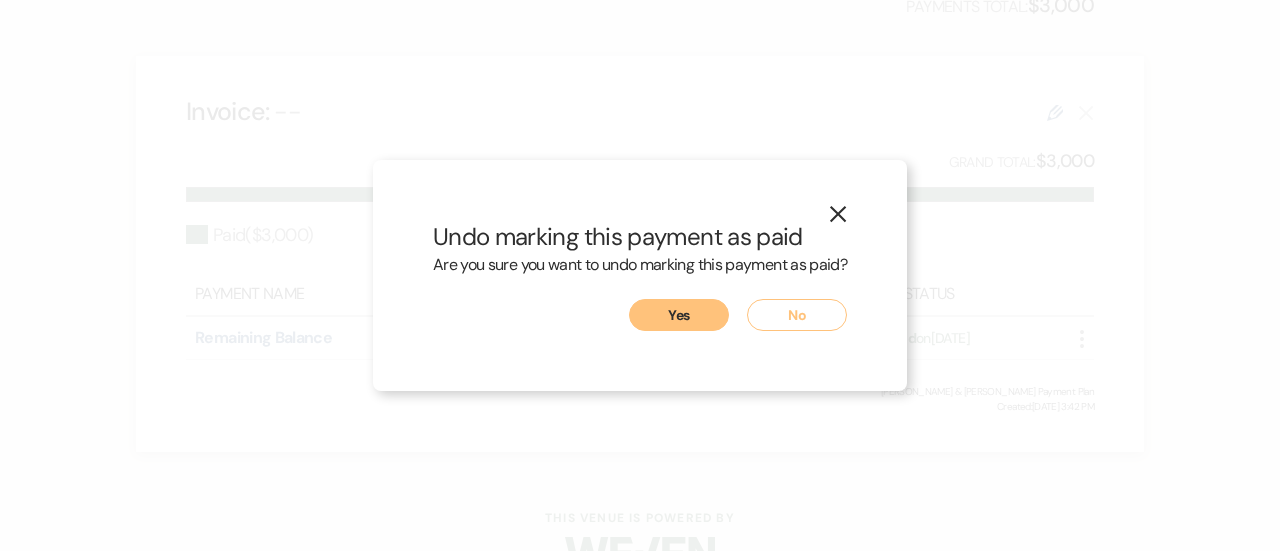 click on "X" 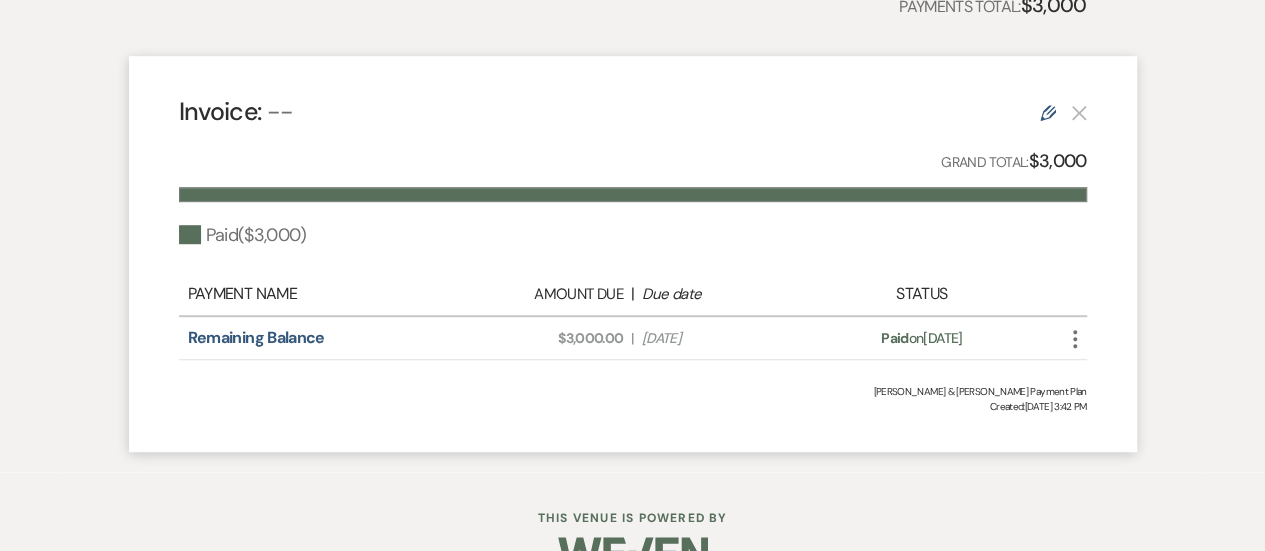 click on "More" 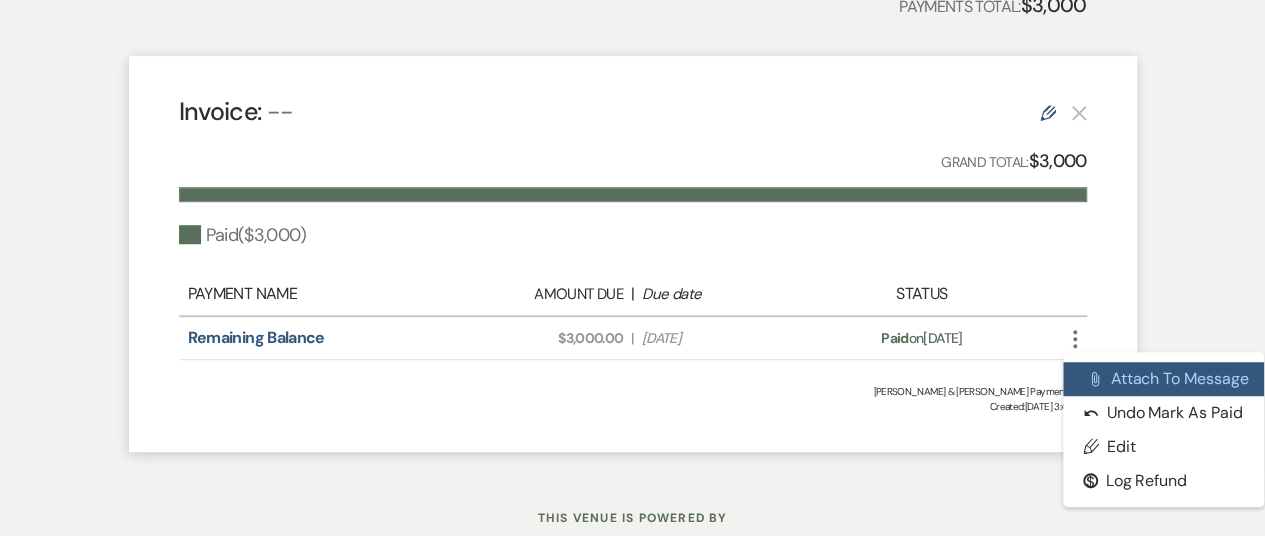 click on "Attach File Attach to Message" at bounding box center (1164, 379) 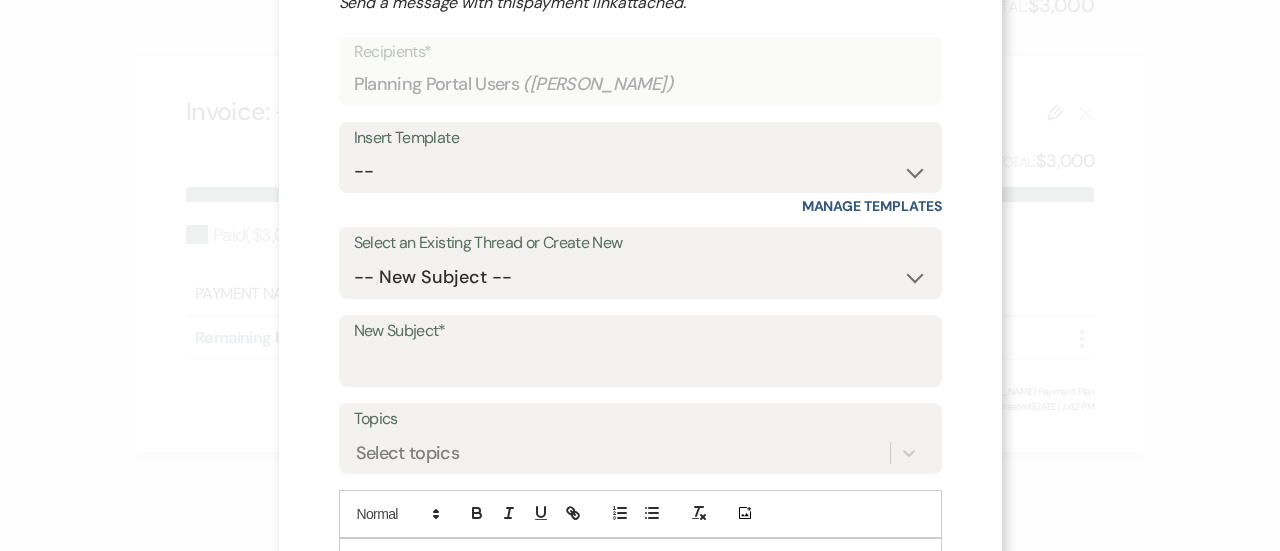 scroll, scrollTop: 112, scrollLeft: 0, axis: vertical 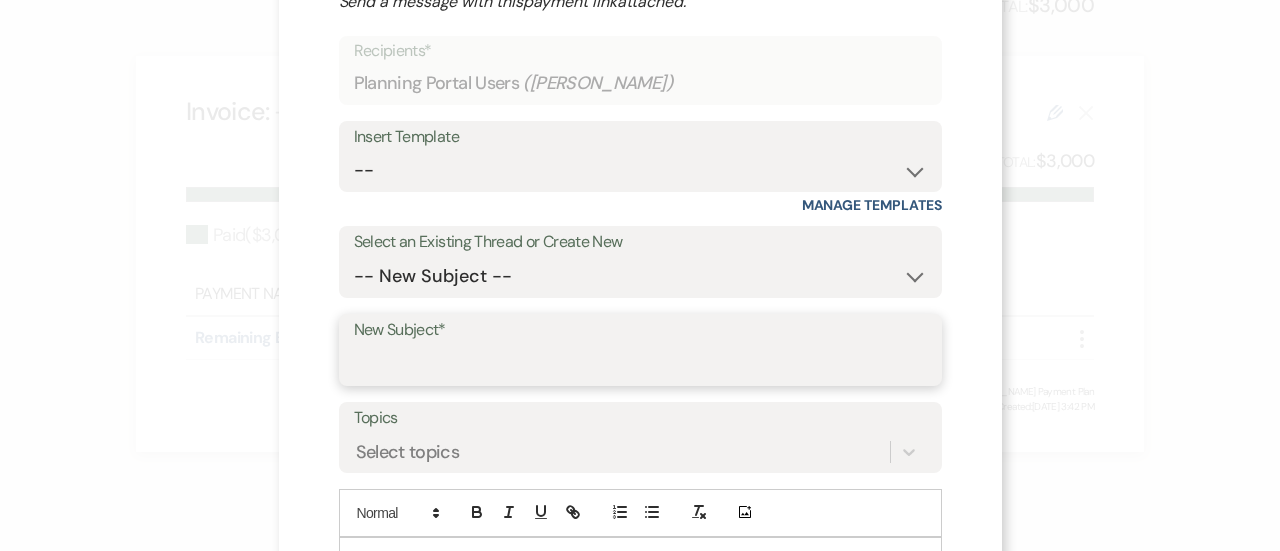click on "New Subject*" at bounding box center (640, 364) 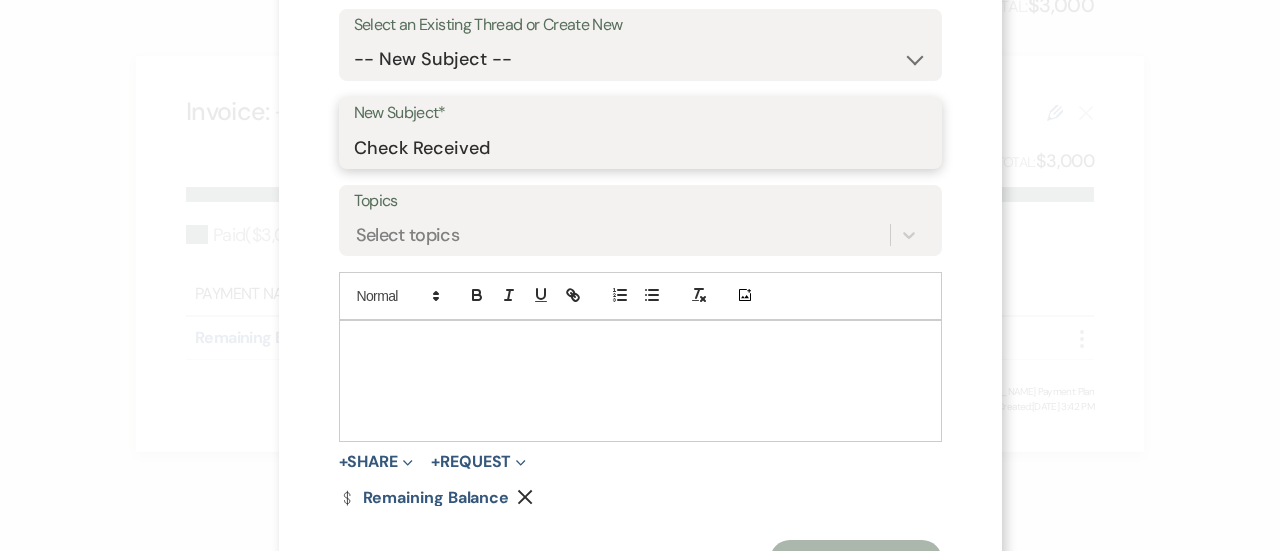 scroll, scrollTop: 335, scrollLeft: 0, axis: vertical 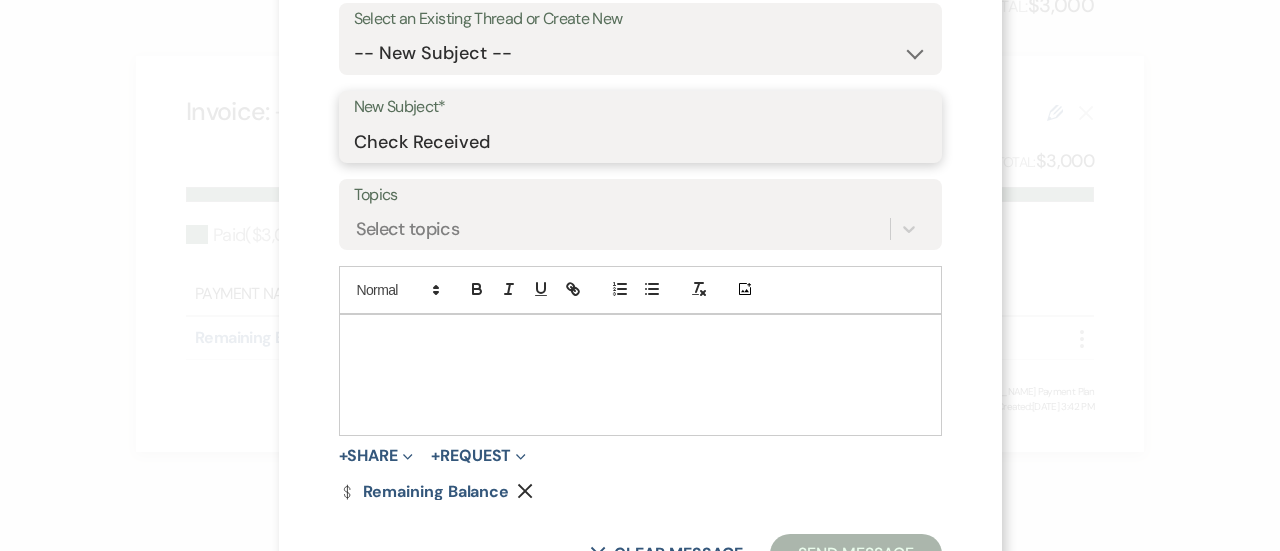 type on "Check Received" 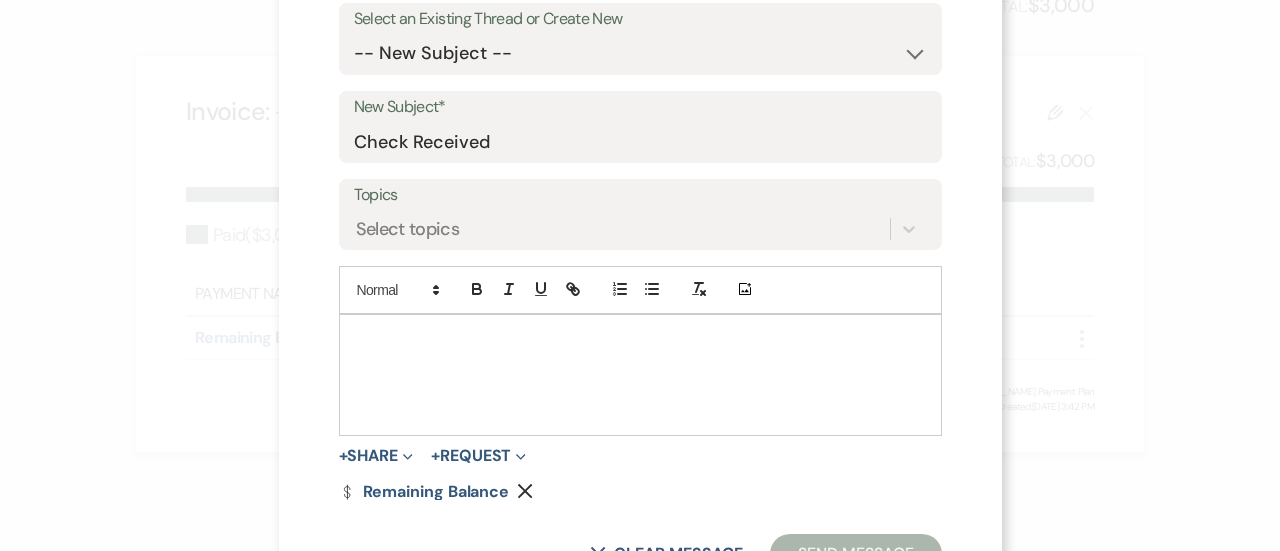 click at bounding box center [640, 375] 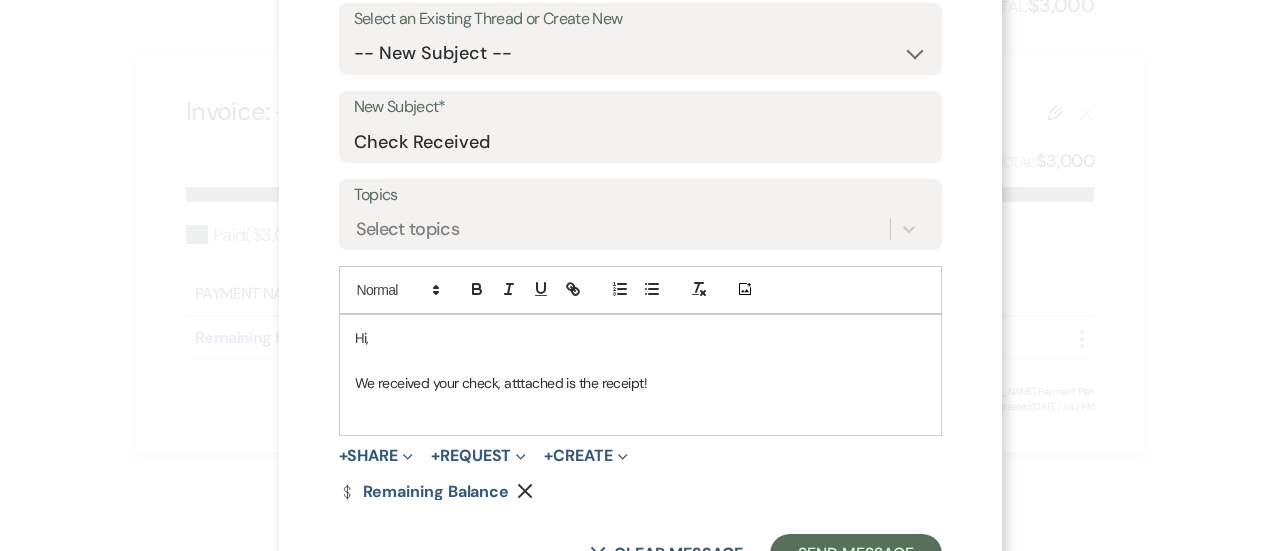 click on "We received your check, atttached is the receipt!" at bounding box center [640, 383] 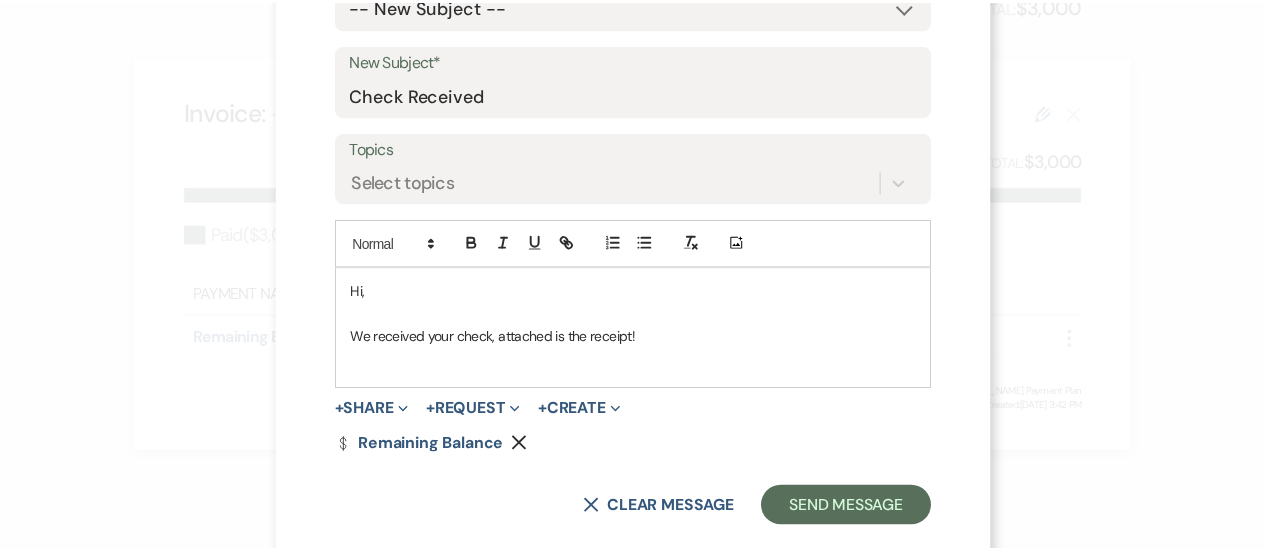 scroll, scrollTop: 382, scrollLeft: 0, axis: vertical 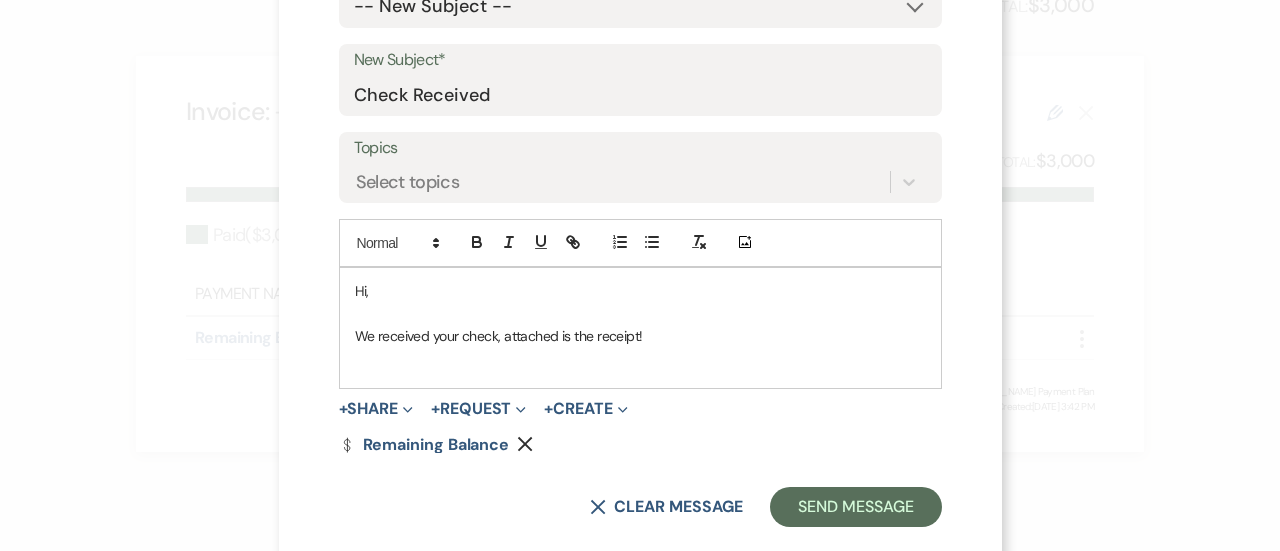 click on "Recipients* Planning Portal Users   ( [PERSON_NAME] )   Insert Template   -- Weven Planning Portal Introduction (Booked Events) Initial Inquiry Response Tour Request Response Follow Up Contract (Pre-Booked Leads) GV NEW LEAD Wedding Inquiry Response GV NEW LEAD Social Inquiry Response GV NEW LEAD Corporate Inquiry Response GV - FIRST CONTACT GV - 1st Follow Up GV- 2nd Follow Up GV- 3rd Follow Up(WEDDING) GV- 3rd Follow Up(NON-WEDDING) GV- 4th Follow Up GV- 5th Follow Up GV- 6th Follow Up WELCOME TO WEVEN (WEDDING - Booked Events) GV - Post Booking Email Copy of WELCOME TO WEVEN (NON WEDDING- Booked Events) GV - Post Tour Email GV - Tour Follow up 1 GV - Tour Follow up 2 GV - Tour Follow up 3 GV - Tour Follow up 4 One Month Out Details Email! Post Booking Contact 1 - GV 30 Days before! - GV 30 Days Post Booking Contact - has portal access - GV 60 Days Before Event- GV GV- FINAL FOLLOW UP 60 Days Post Booking Contact - GV 1/2 YEAR AWAY - GV 30 Days Post Booking Contact - no portal access - GV Manage Templates" at bounding box center (640, 146) 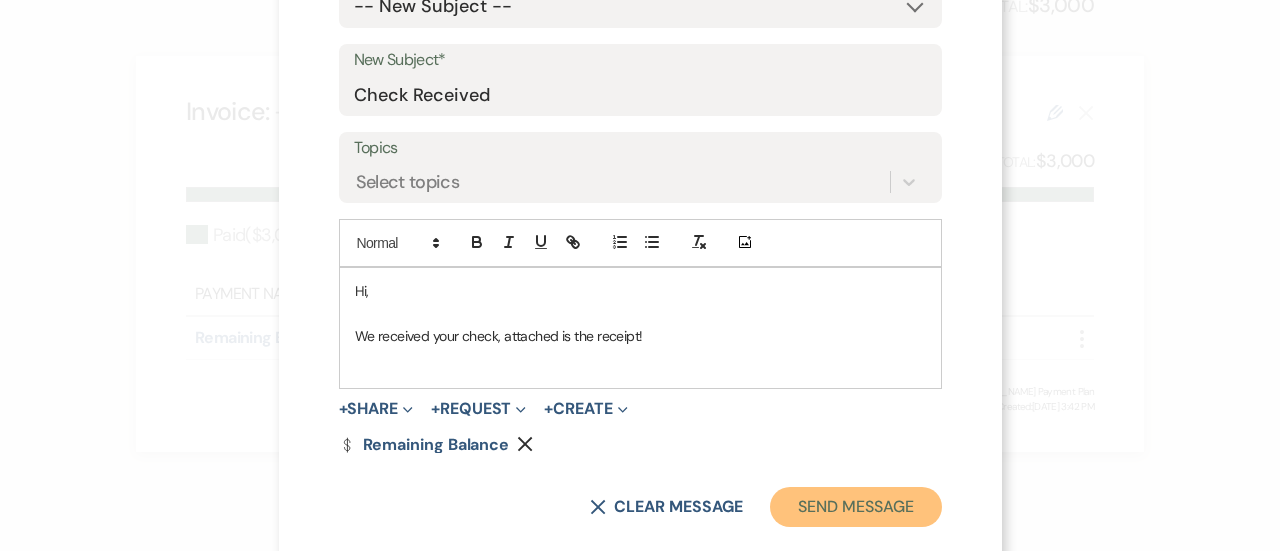 click on "Send Message" at bounding box center (855, 507) 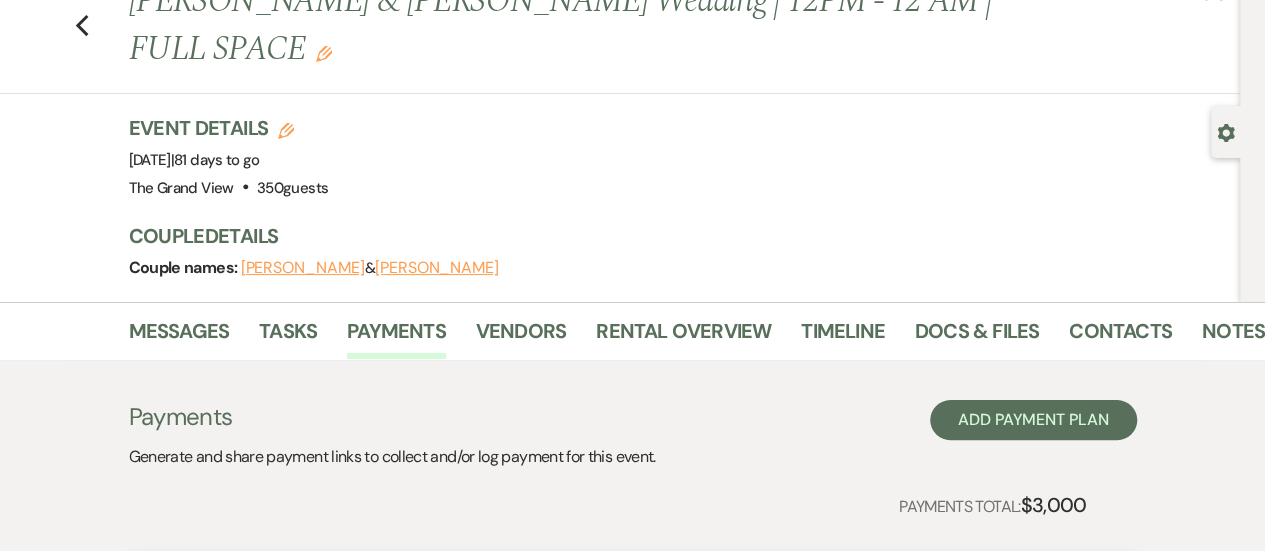 scroll, scrollTop: 0, scrollLeft: 0, axis: both 